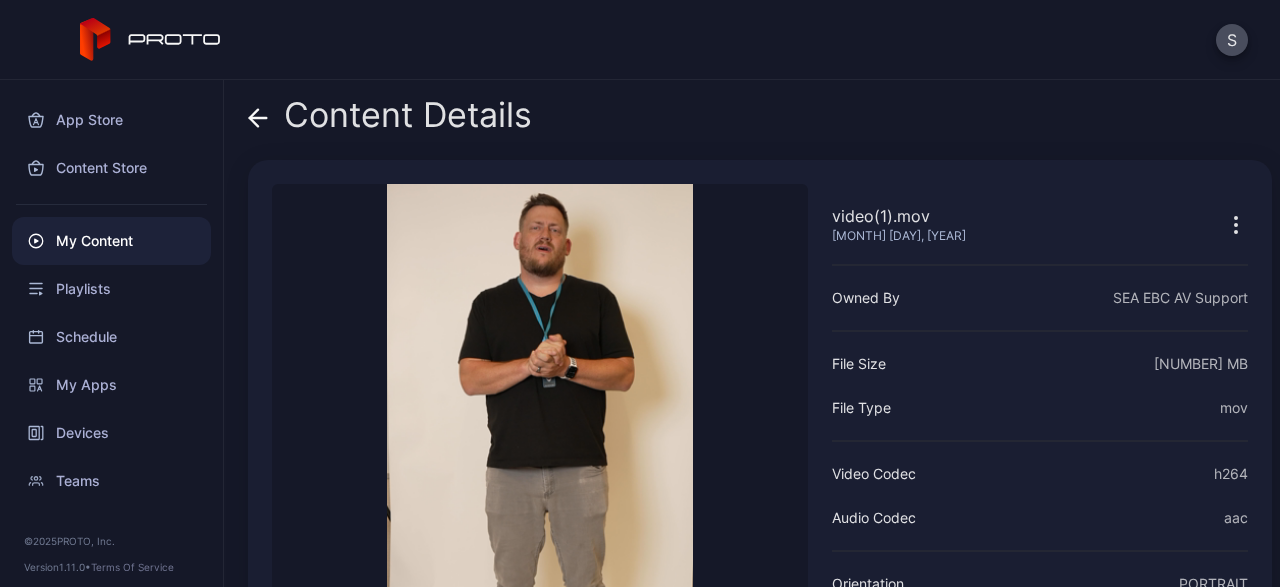 scroll, scrollTop: 0, scrollLeft: 0, axis: both 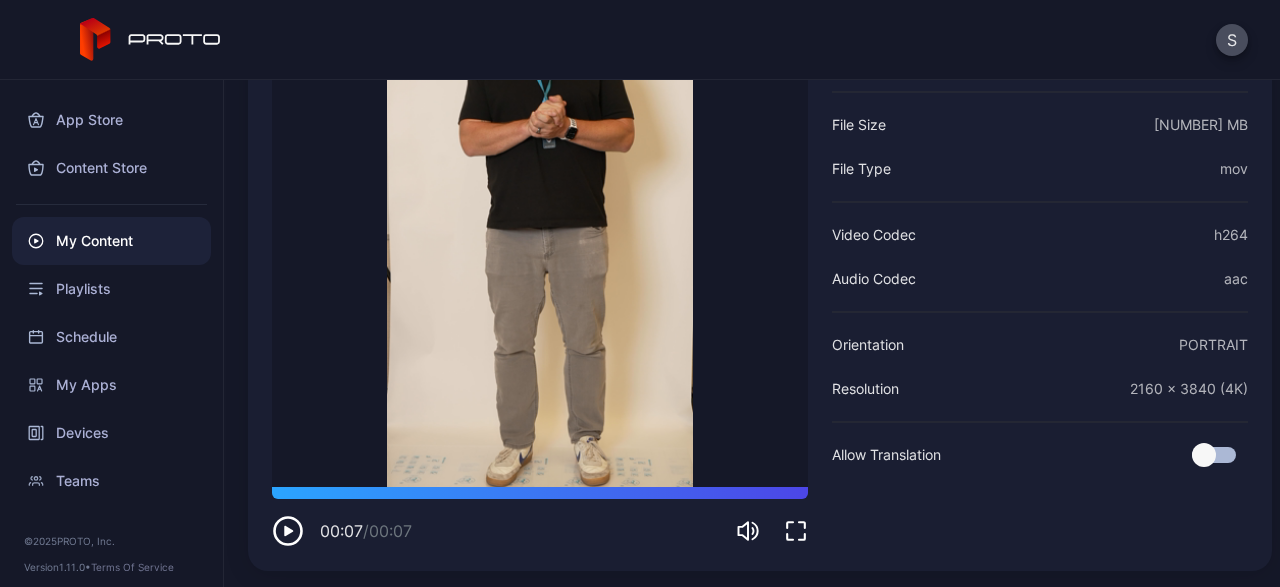 click on "My Content" at bounding box center [111, 241] 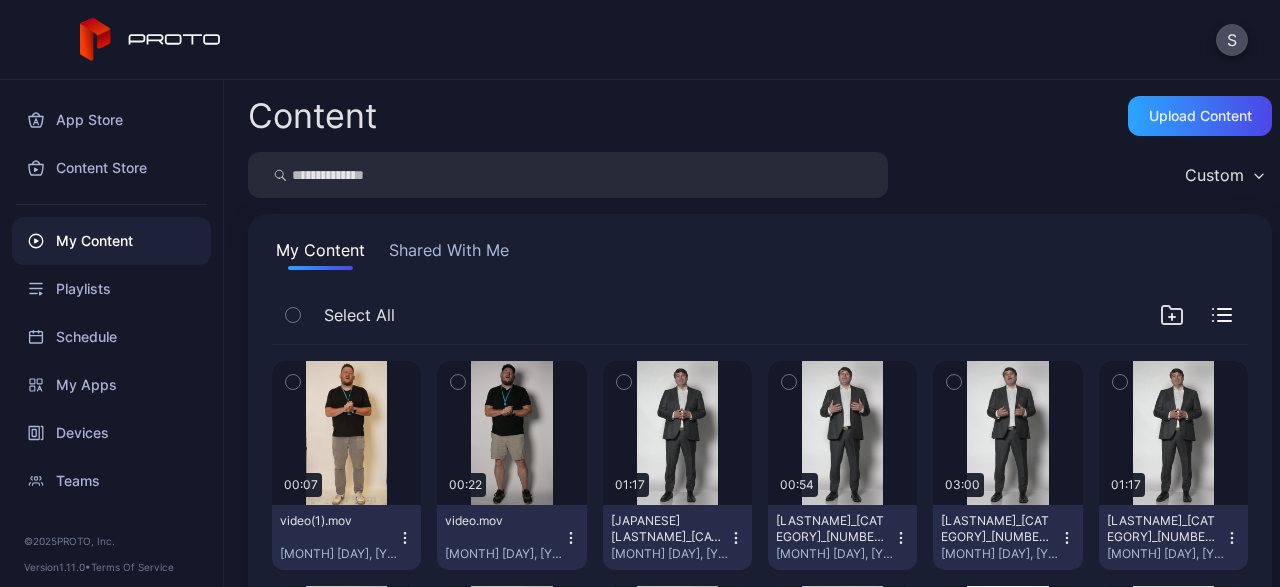 scroll, scrollTop: 216, scrollLeft: 0, axis: vertical 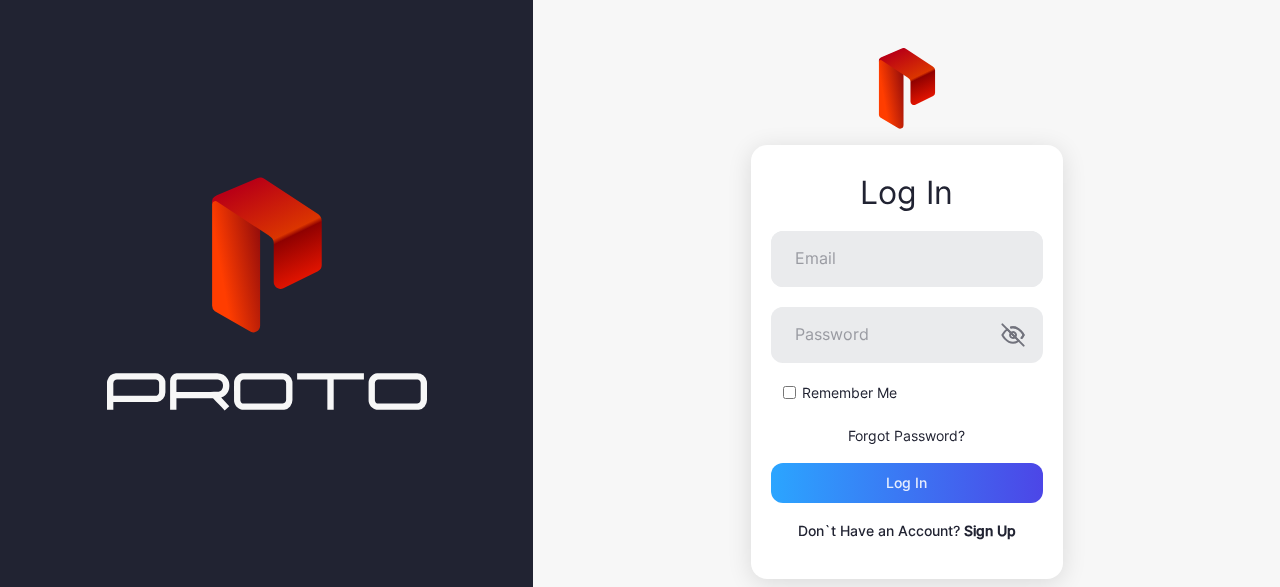 type on "**********" 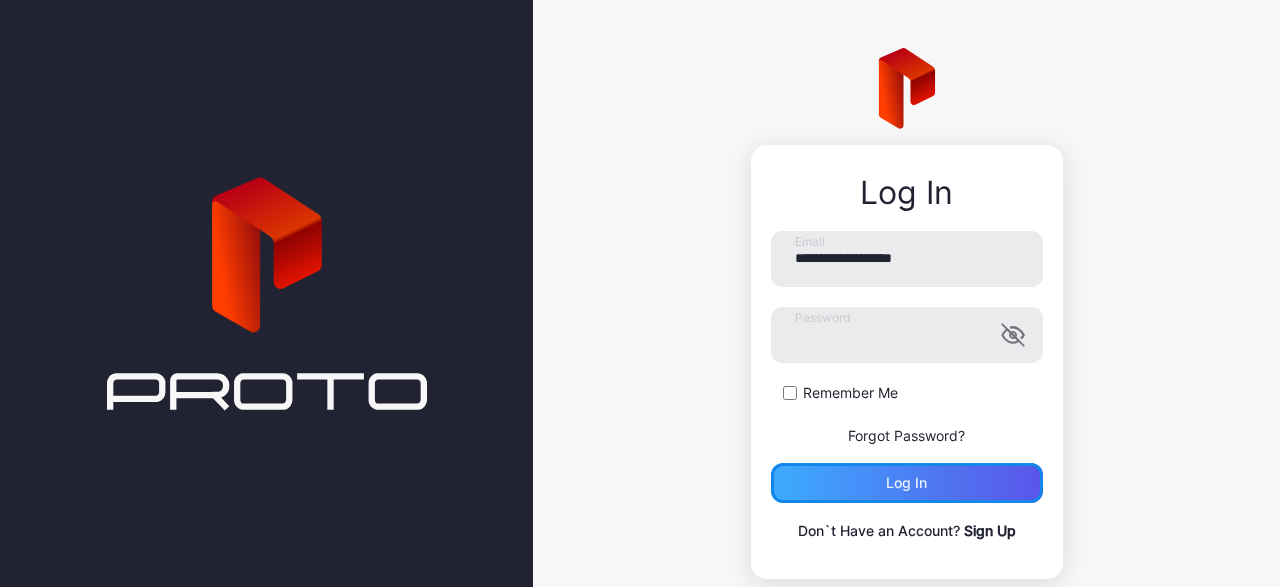 click on "Log in" at bounding box center (906, 483) 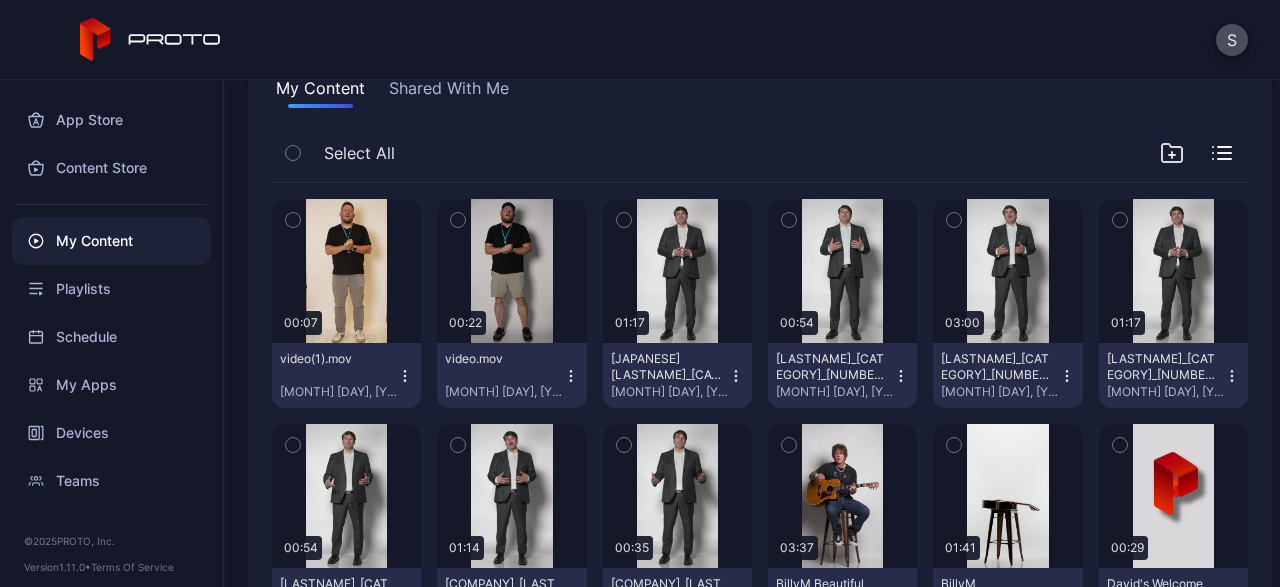 scroll, scrollTop: 163, scrollLeft: 0, axis: vertical 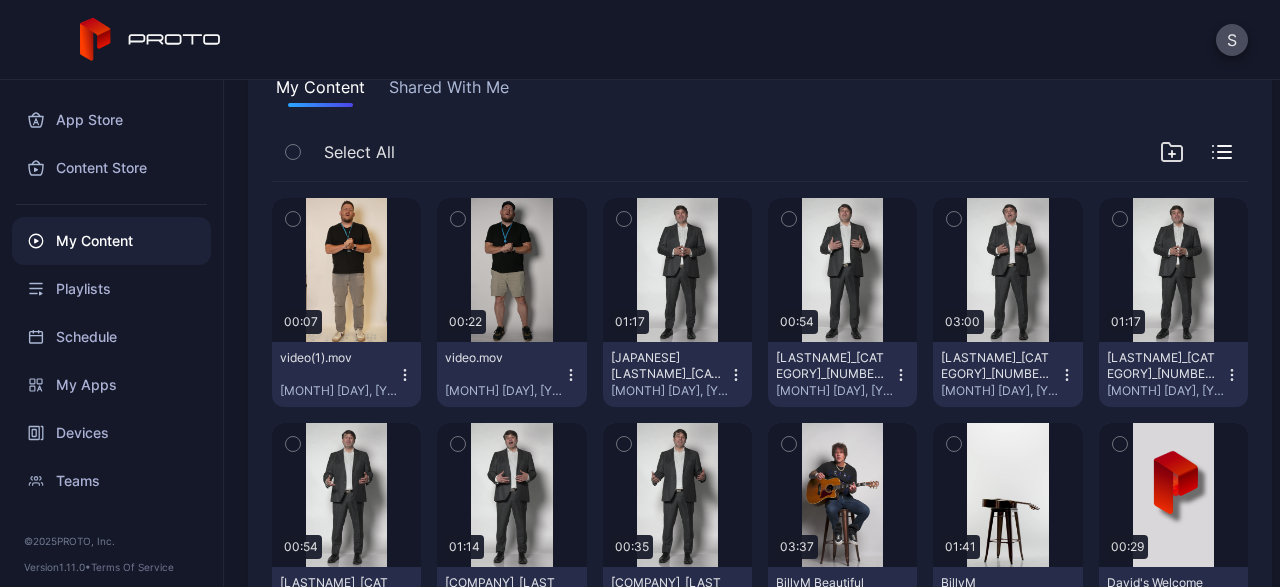 click 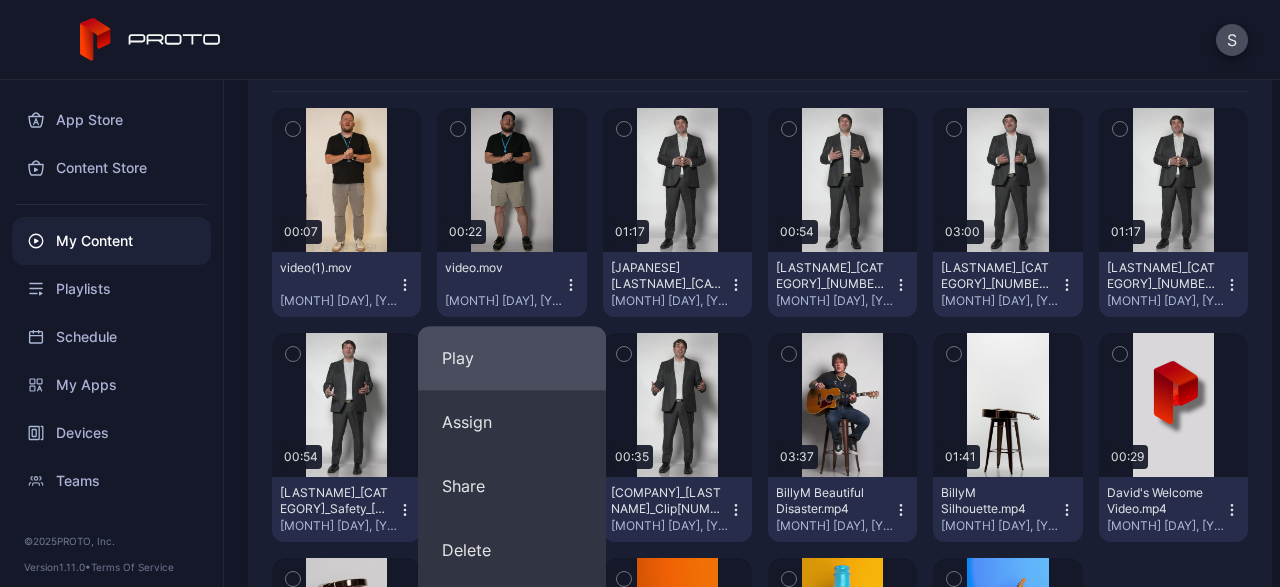 scroll, scrollTop: 277, scrollLeft: 0, axis: vertical 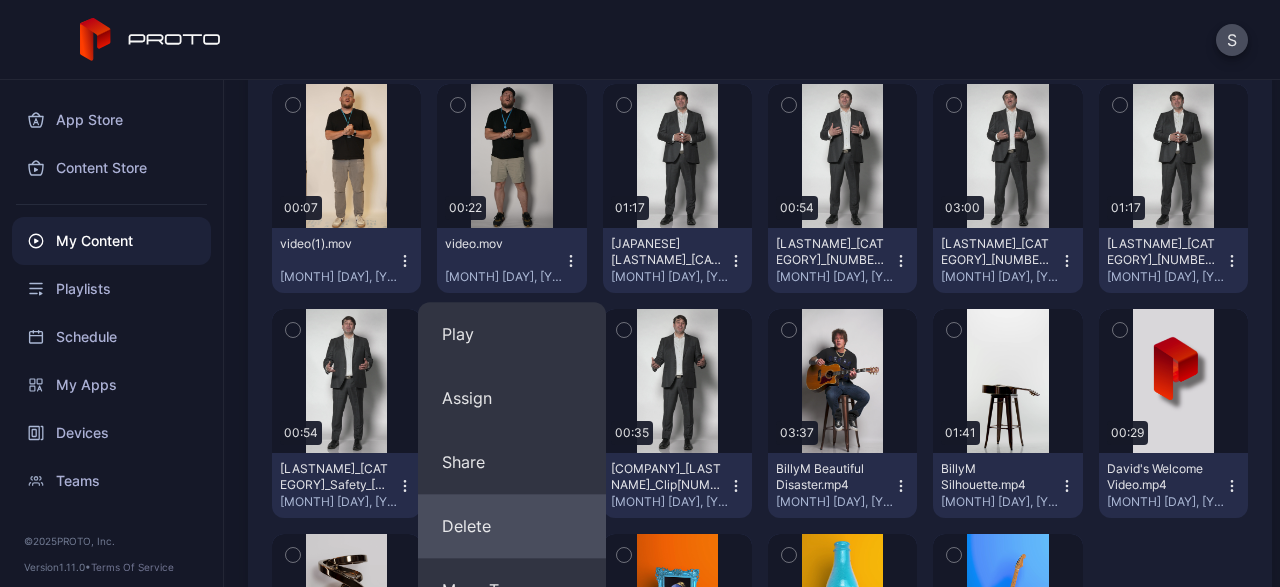 click on "Delete" at bounding box center (512, 526) 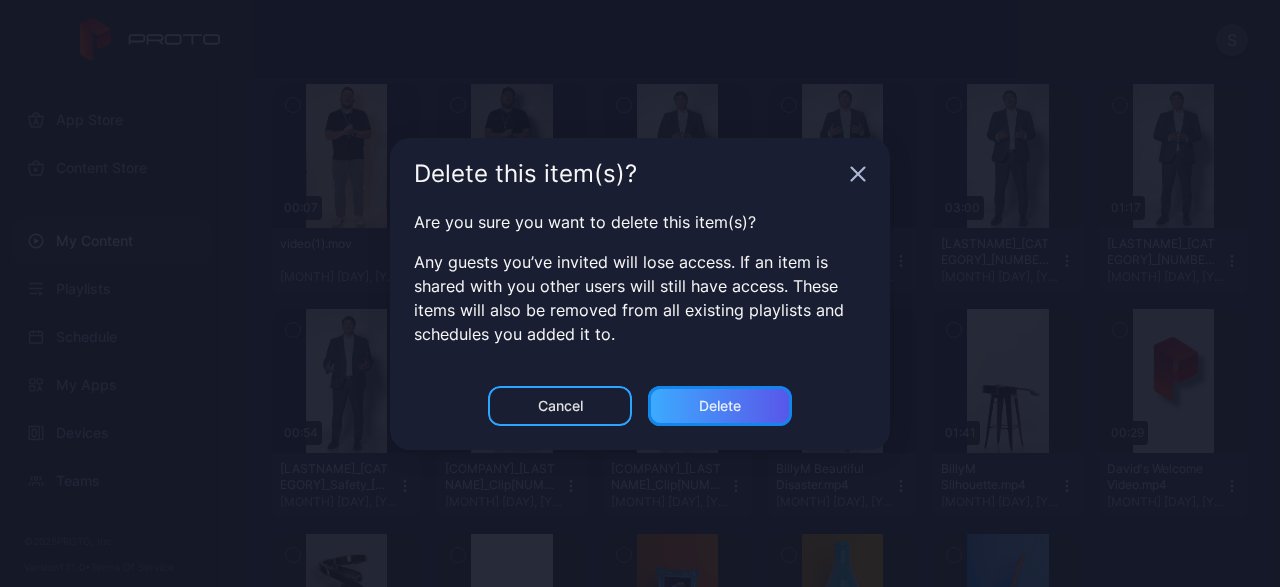 click on "Delete" at bounding box center (720, 406) 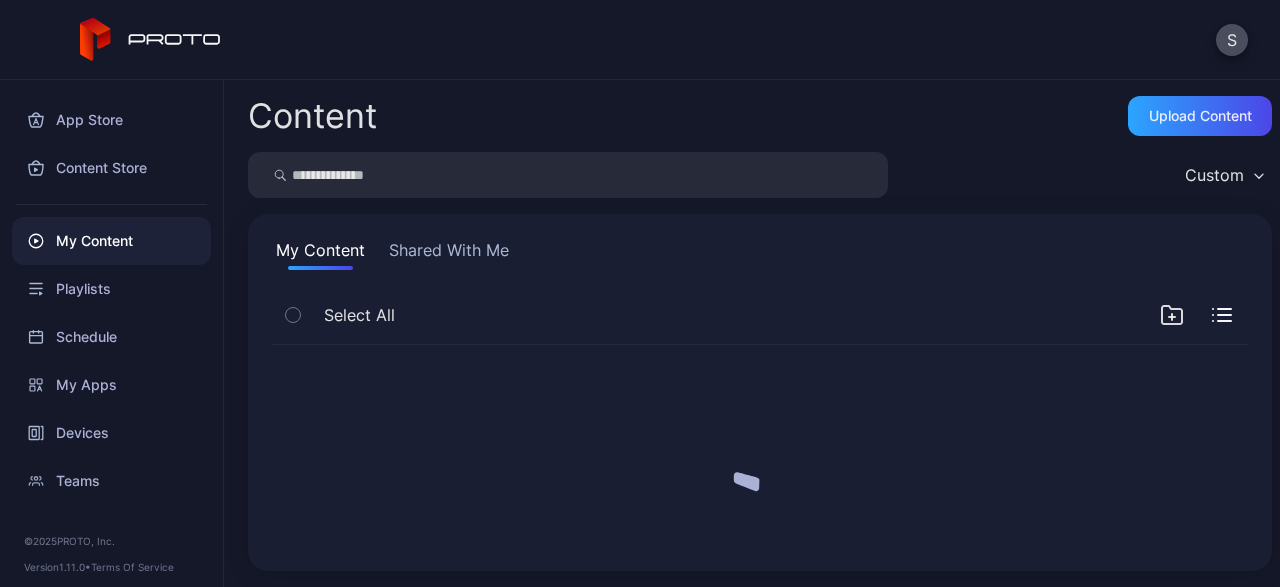 scroll, scrollTop: 0, scrollLeft: 0, axis: both 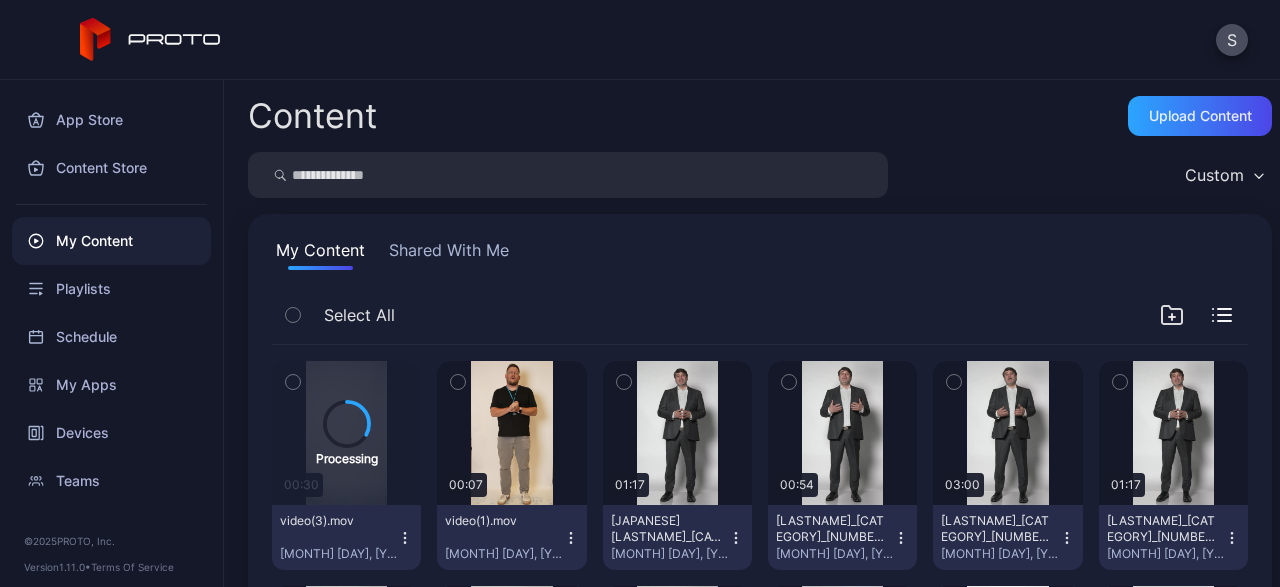 click 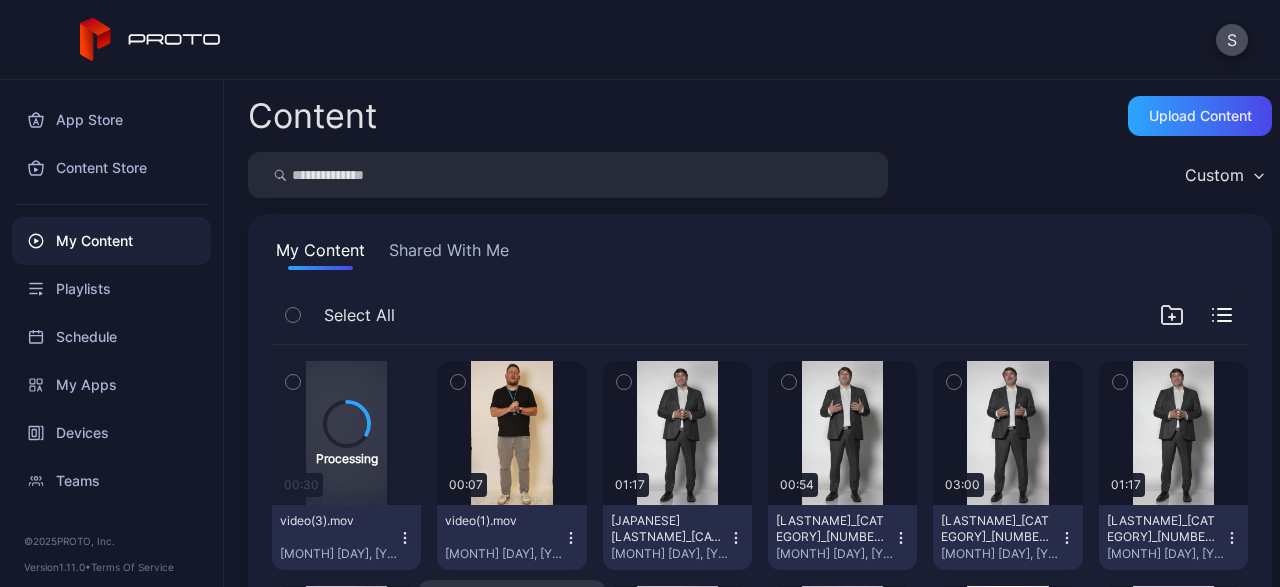click 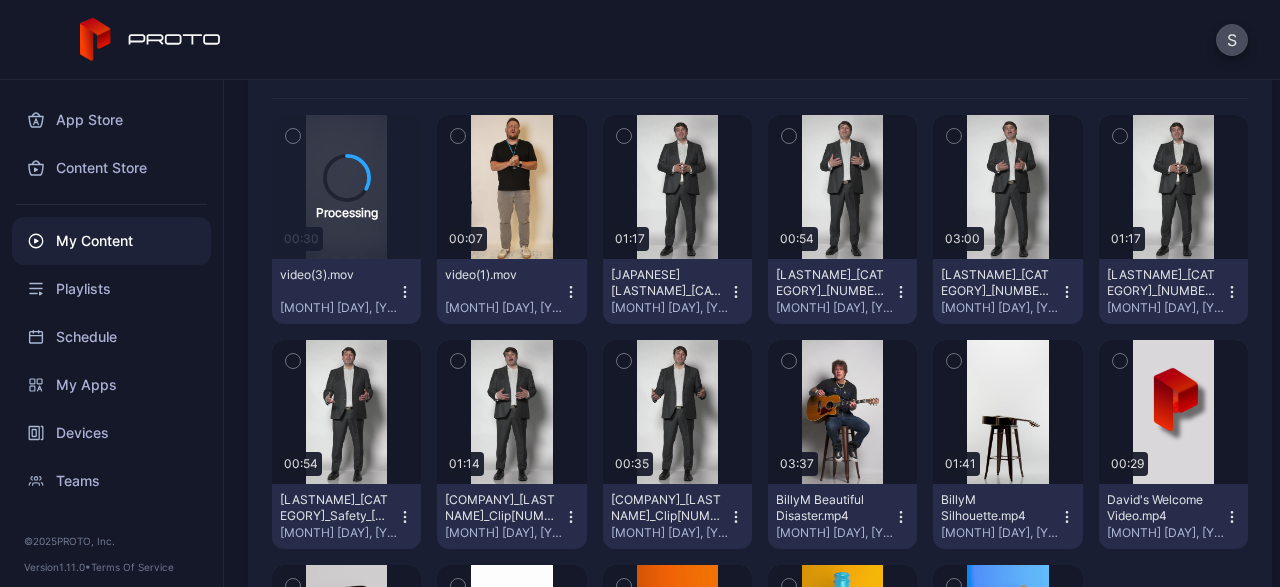 scroll, scrollTop: 245, scrollLeft: 0, axis: vertical 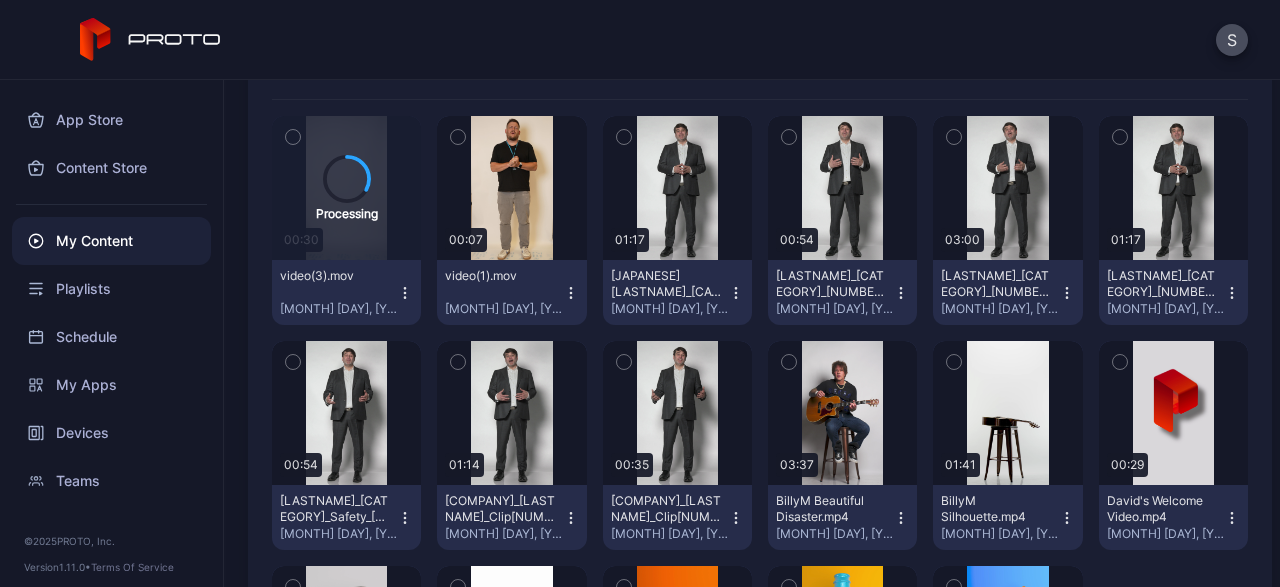 click 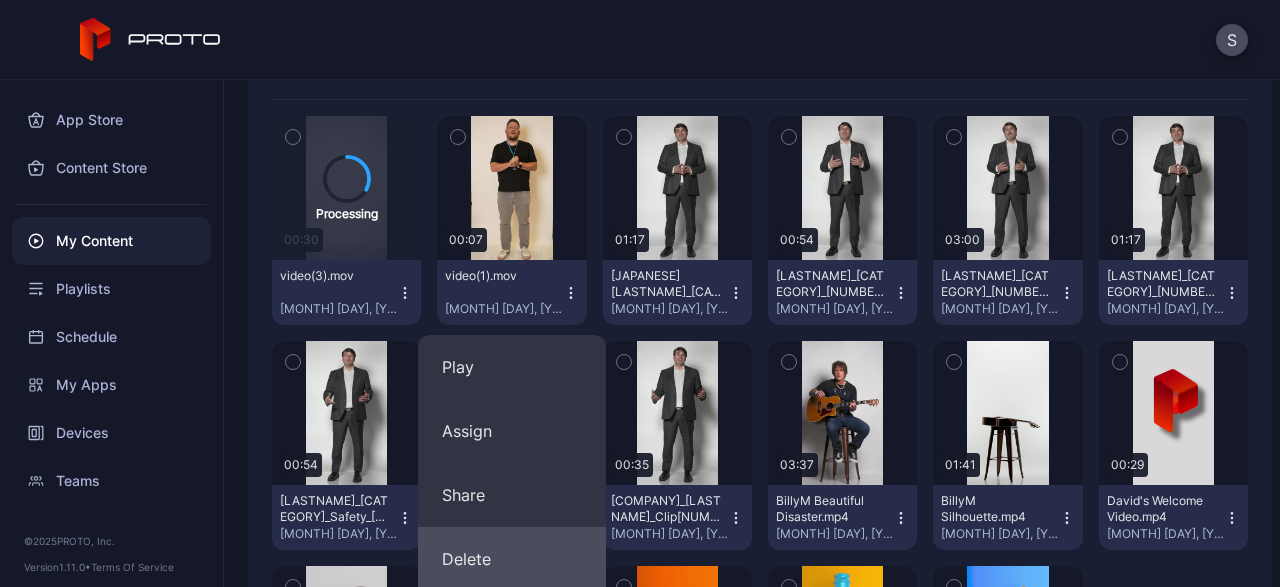 click on "Delete" at bounding box center [512, 559] 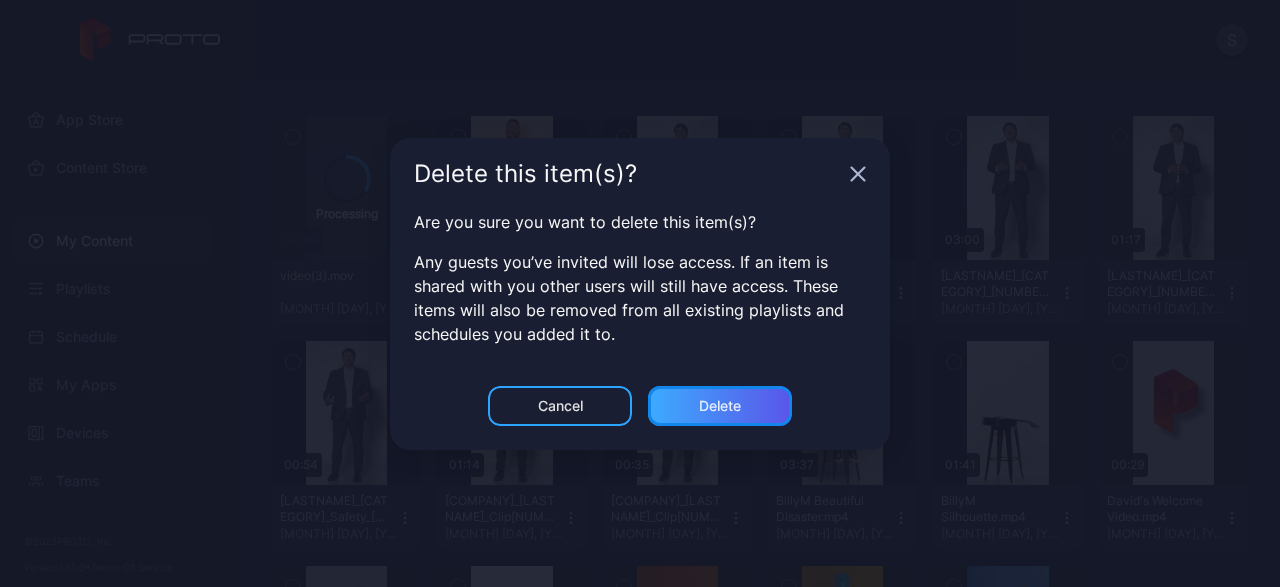 click on "Delete" at bounding box center (720, 406) 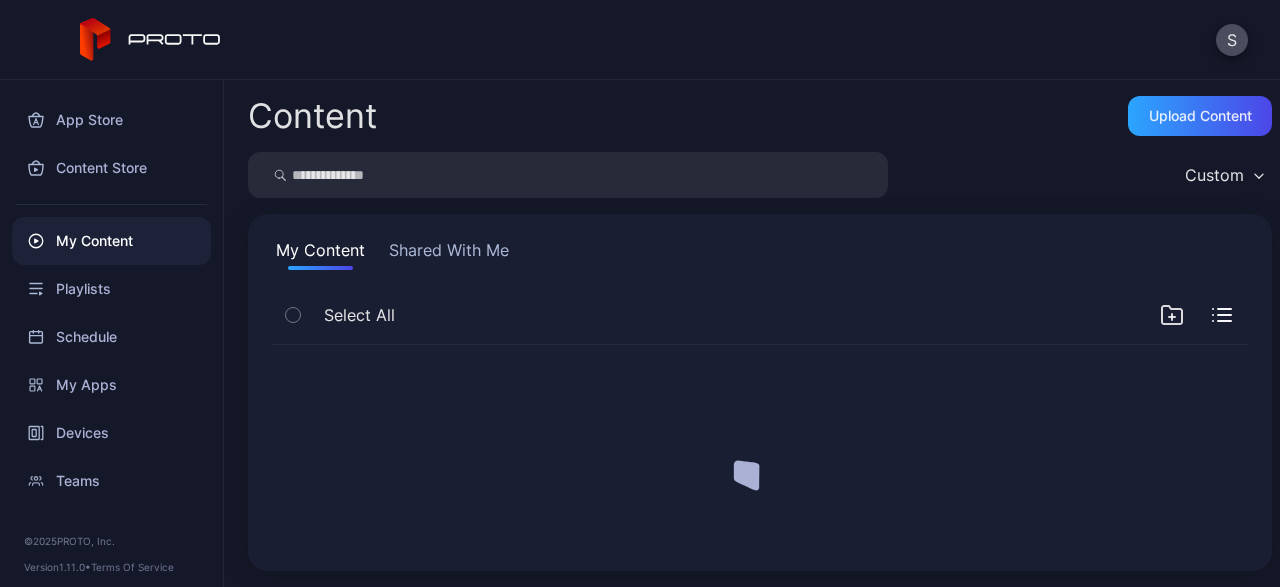 scroll, scrollTop: 0, scrollLeft: 0, axis: both 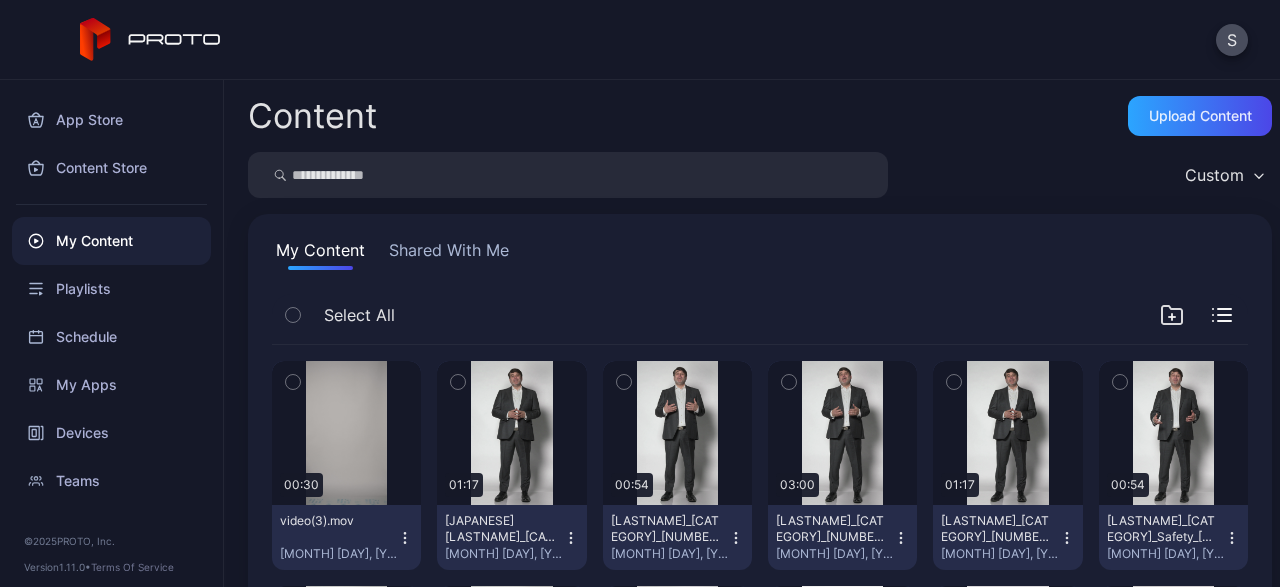 click on "video(3).mov" at bounding box center (335, 521) 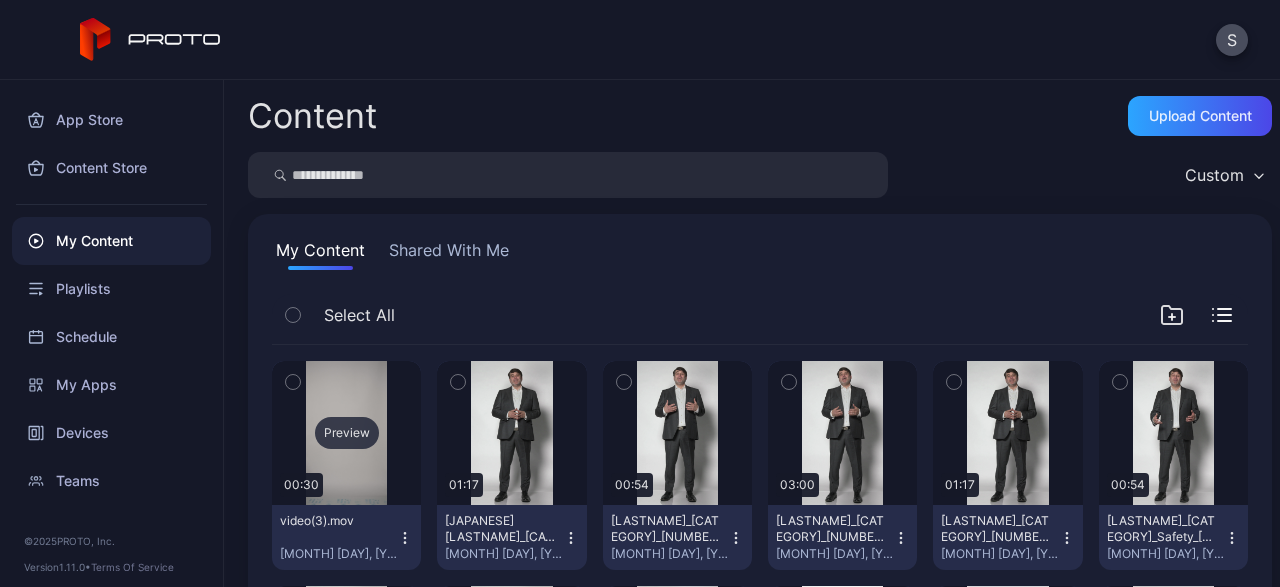 click on "Preview" at bounding box center (347, 433) 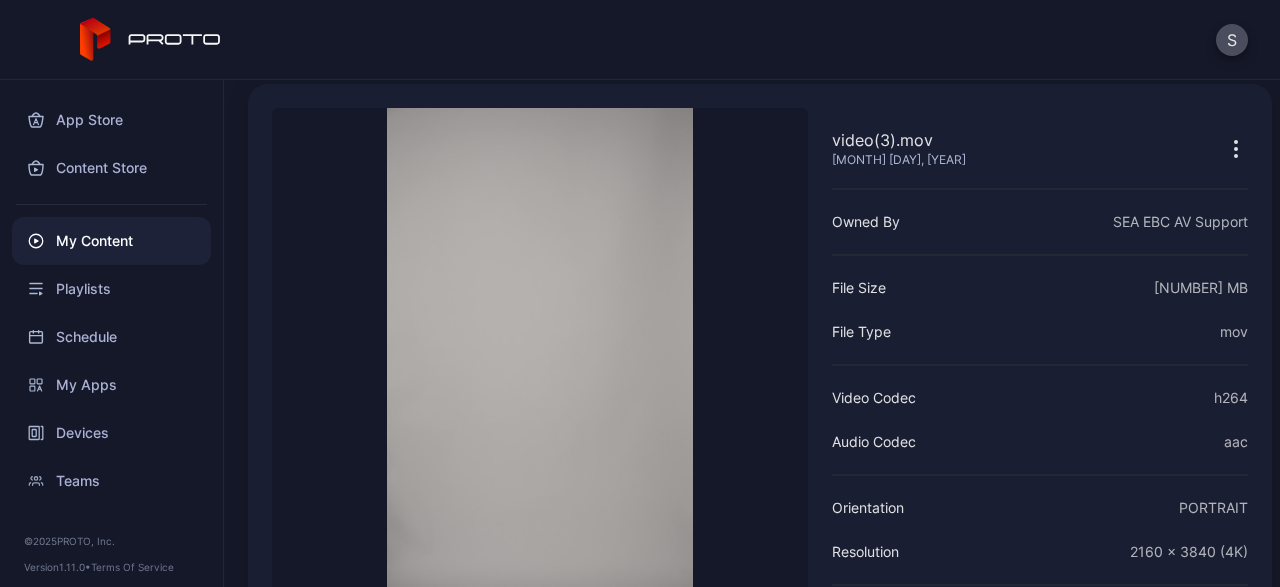 scroll, scrollTop: 239, scrollLeft: 0, axis: vertical 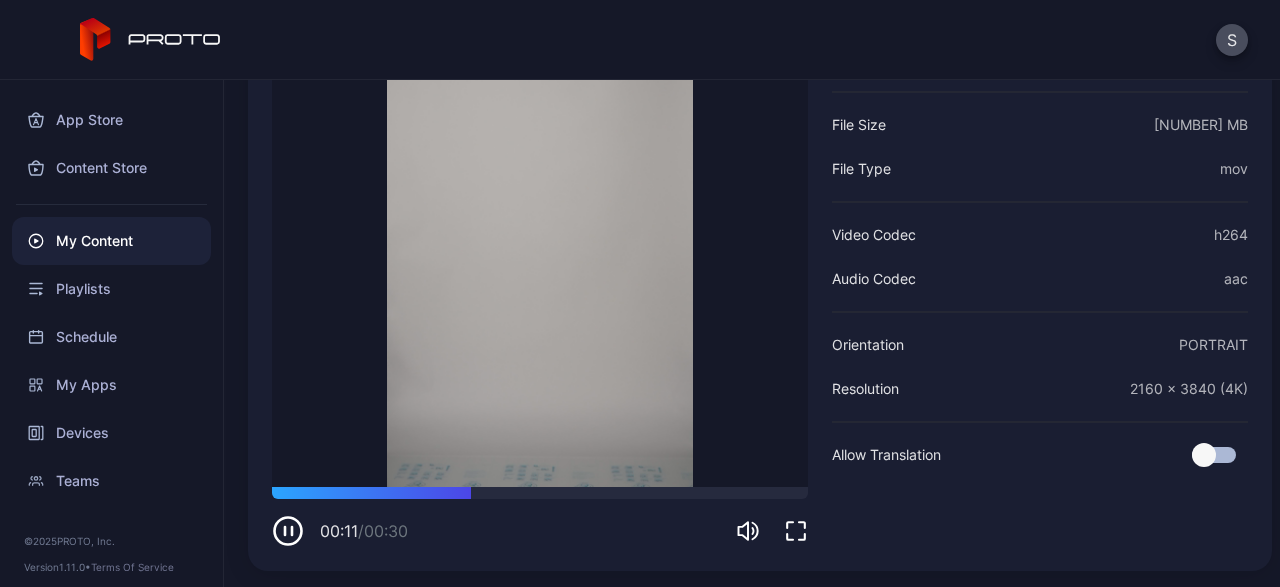 click 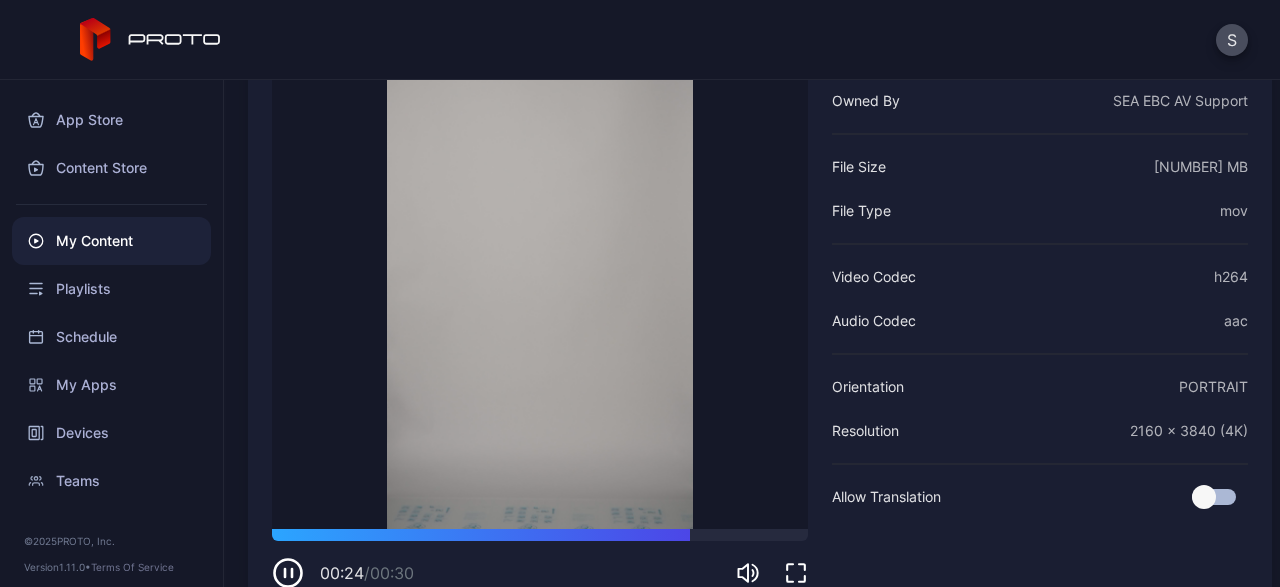 scroll, scrollTop: 239, scrollLeft: 0, axis: vertical 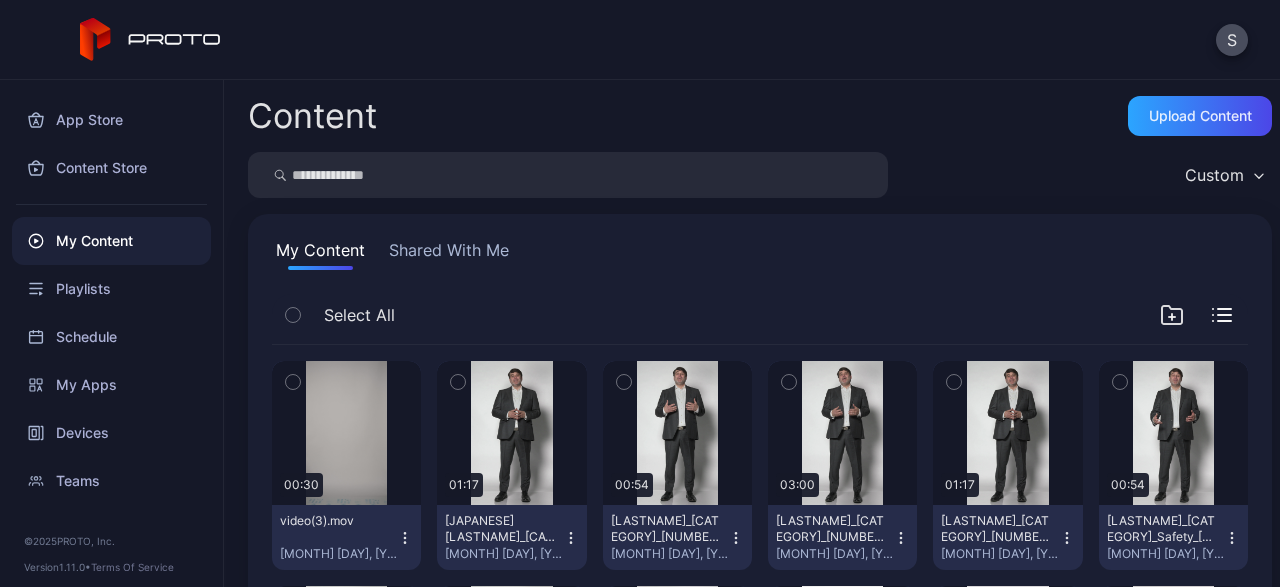 click 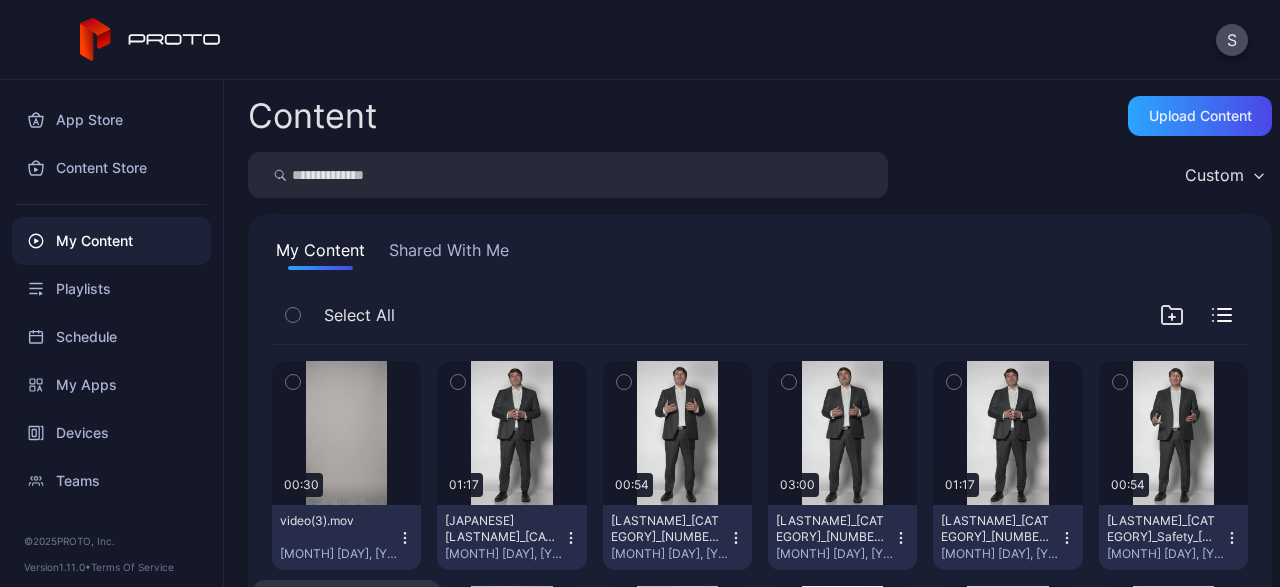 click 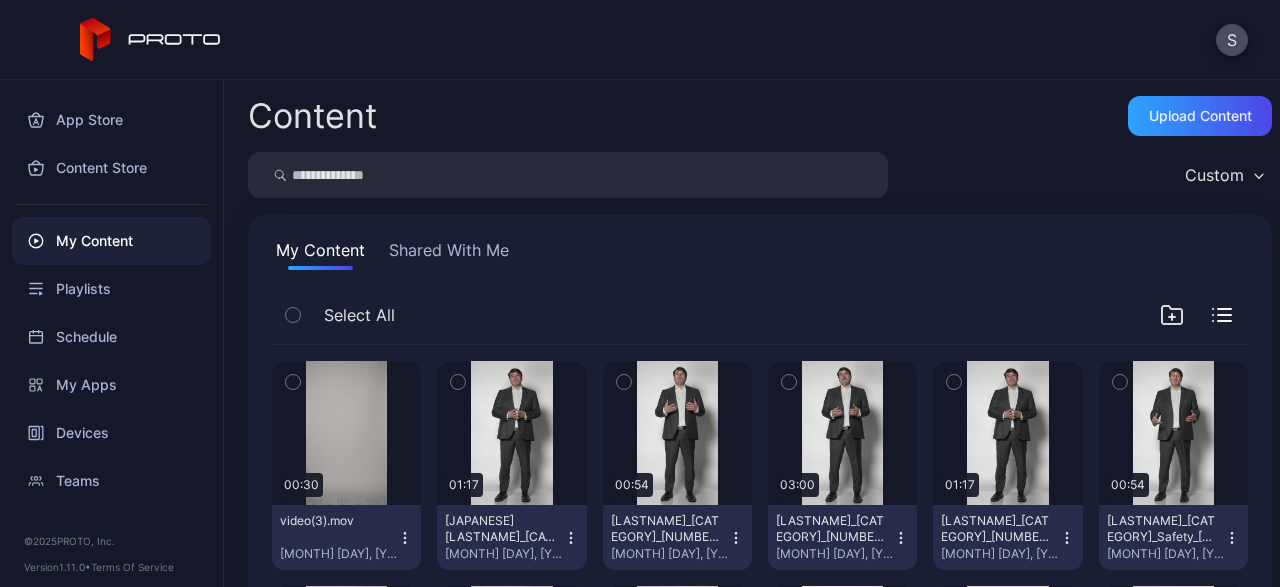 type 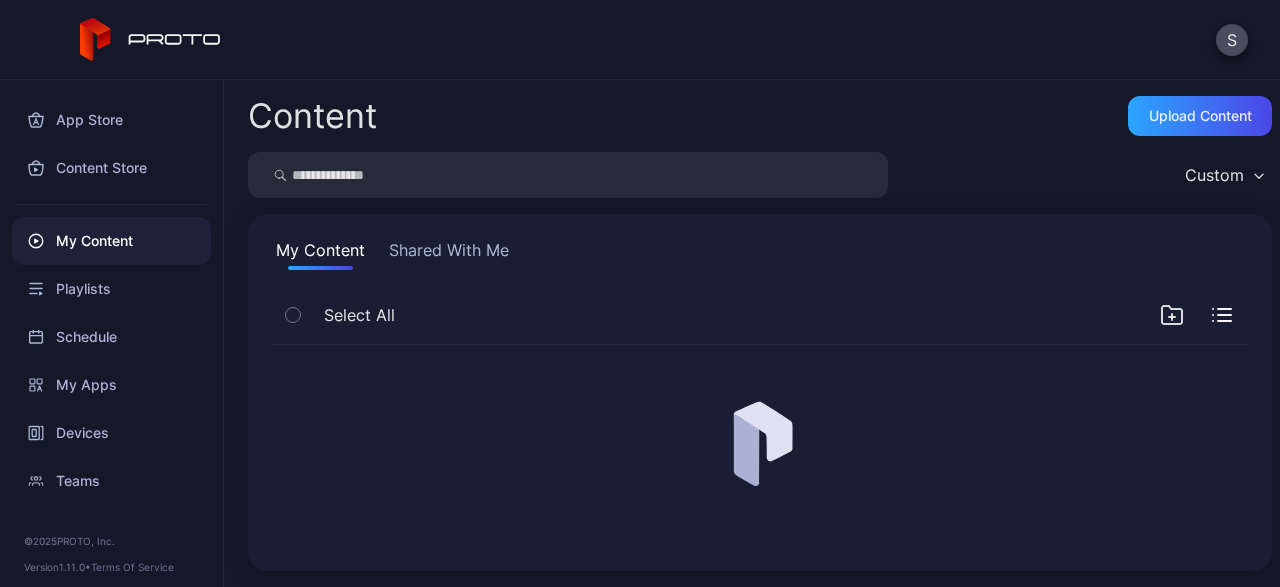 scroll, scrollTop: 0, scrollLeft: 0, axis: both 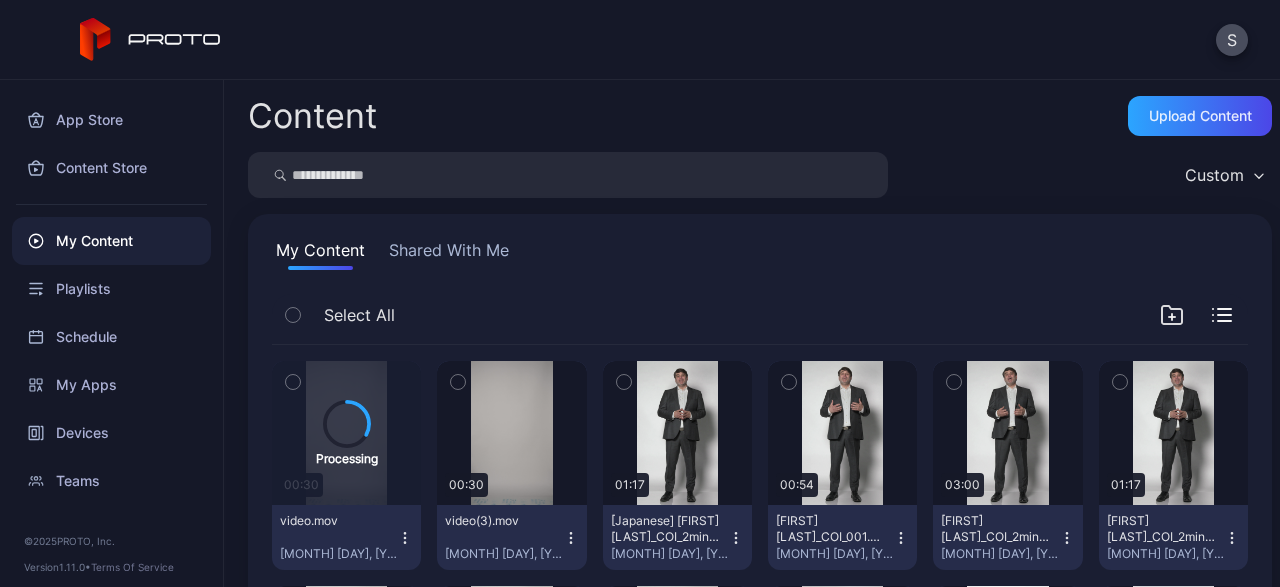 click on "My Content Shared With Me Select All Processing 00:30 video.mov Jul 11, 2025 Preview 00:30 video(3).mov Jul 11, 2025 Preview 01:17 [Japanese] DanSlater_COI_2min_002.mp4 Sep 11, 2024 Preview 00:54 DanSlater_COI_001.mp4 Sep 11, 2024 Preview 03:00 DanSlater_COI_2min_001.mp4 Sep 11, 2024 Preview 01:17 DanSlater_COI_2min_002.mp4 Sep 11, 2024 Preview 00:54 DanSlater_COI_Safety_001.mp4 Sep 11, 2024 Preview 01:14 Amazon_DanSlater_Clip1.mp4 Sep 9, 2024 Preview 00:35 Amazon_DanSlater_Clip2.mp4 Sep 9, 2024 Preview 03:37 BillyM Beautiful Disaster.mp4 Aug 29, 2024 Preview 01:41 BillyM Silhouette.mp4 Aug 29, 2024 Preview 00:29 David's Welcome Video.mp4 Aug 29, 2024 Preview 01:00 Helix Statue.mp4 Aug 29, 2024 Preview 00:30 Lion 60.mp4 Aug 29, 2024 Preview 01:09 Paintings2.mp4 Aug 29, 2024 Preview 00:40 Soda.mp4 Aug 29, 2024 2 Sample Folder Aug 29, 2024" at bounding box center (760, 637) 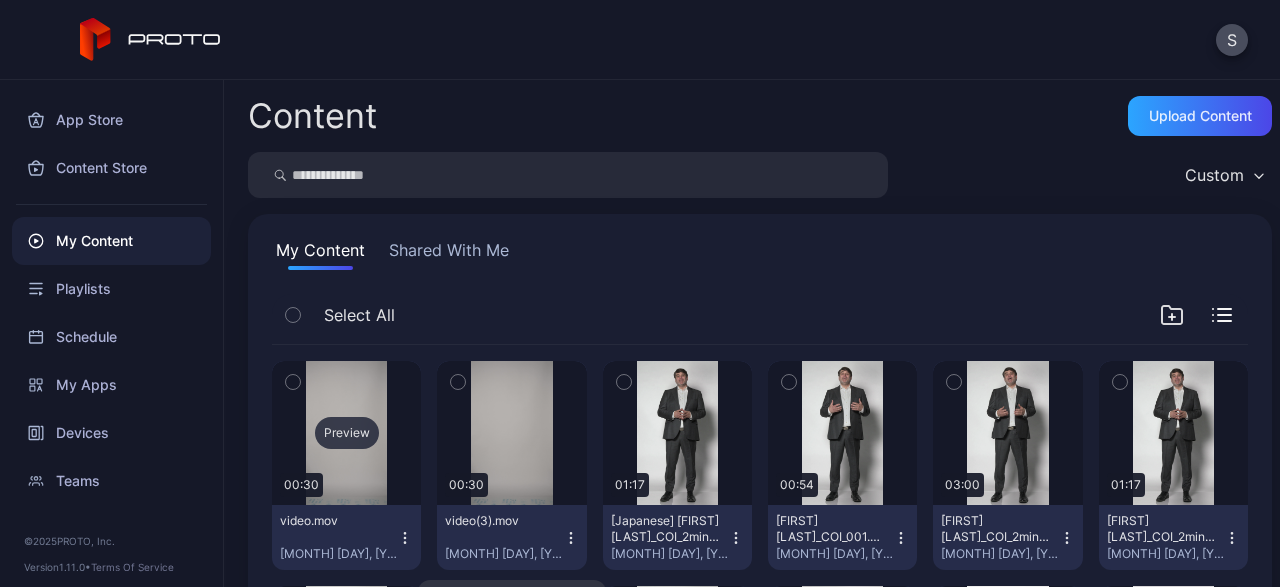 click on "Preview" at bounding box center (347, 433) 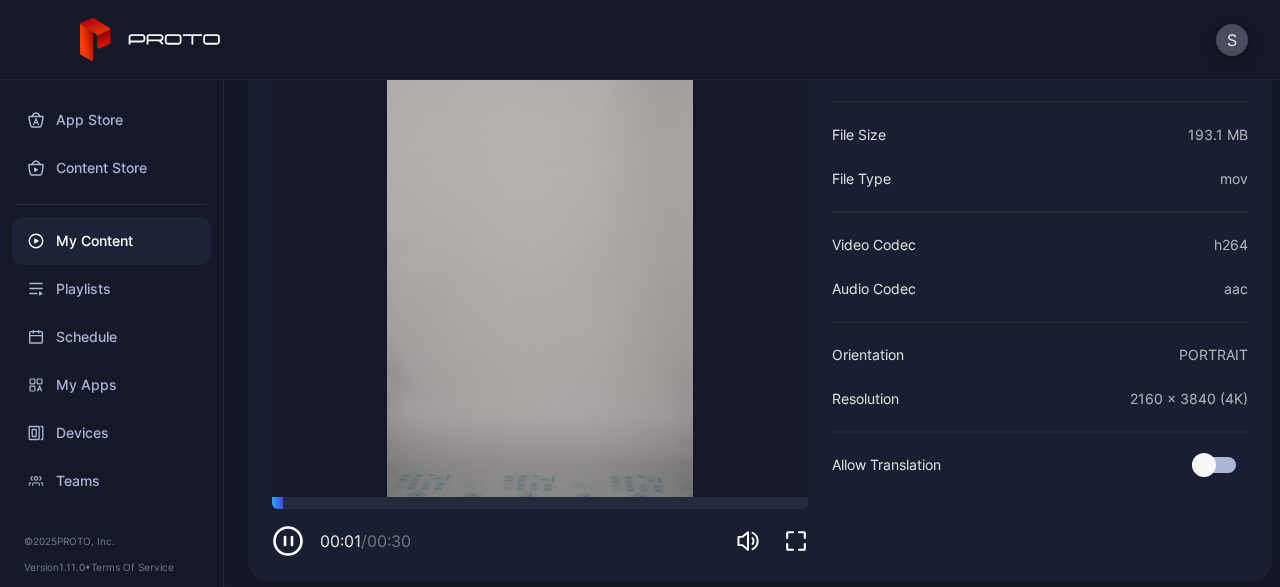 scroll, scrollTop: 239, scrollLeft: 0, axis: vertical 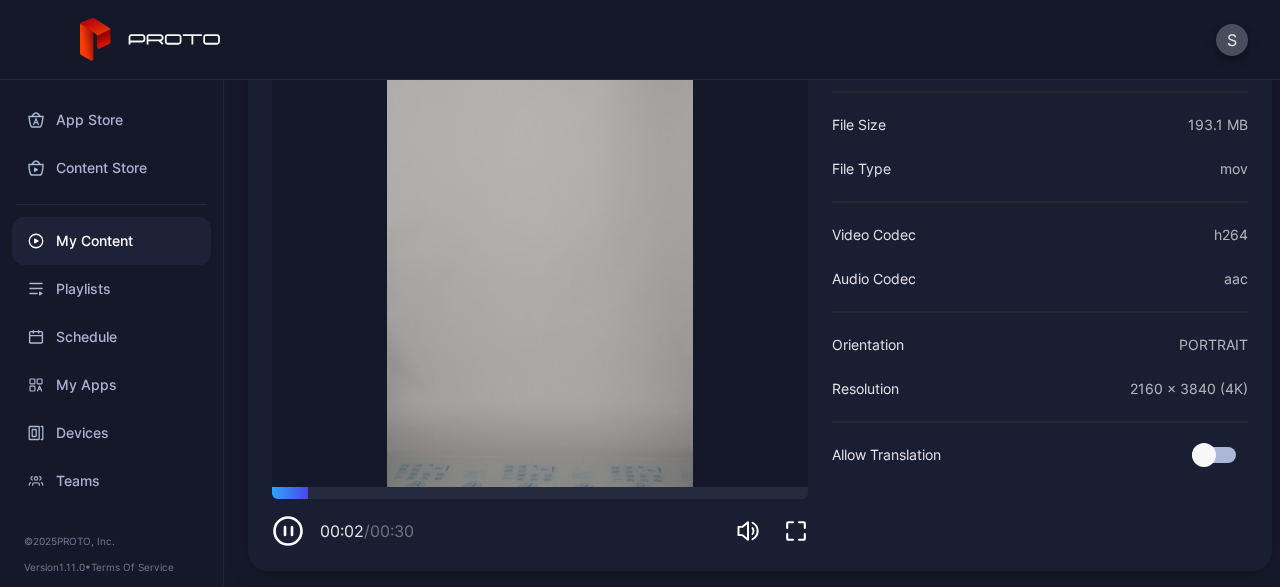 click 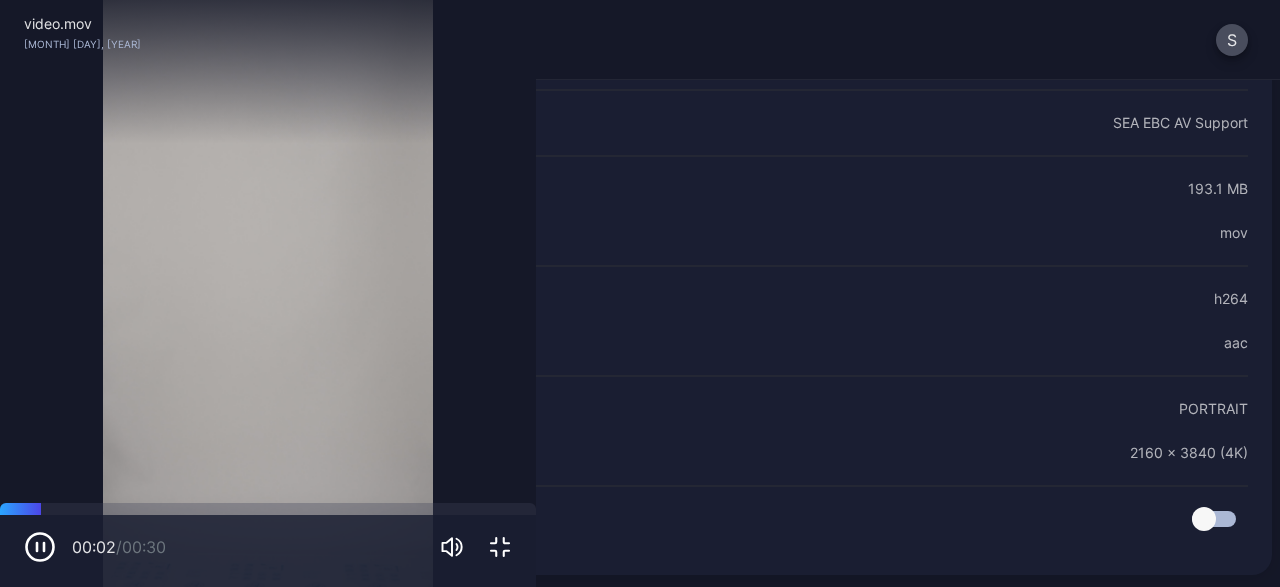 scroll, scrollTop: 43, scrollLeft: 0, axis: vertical 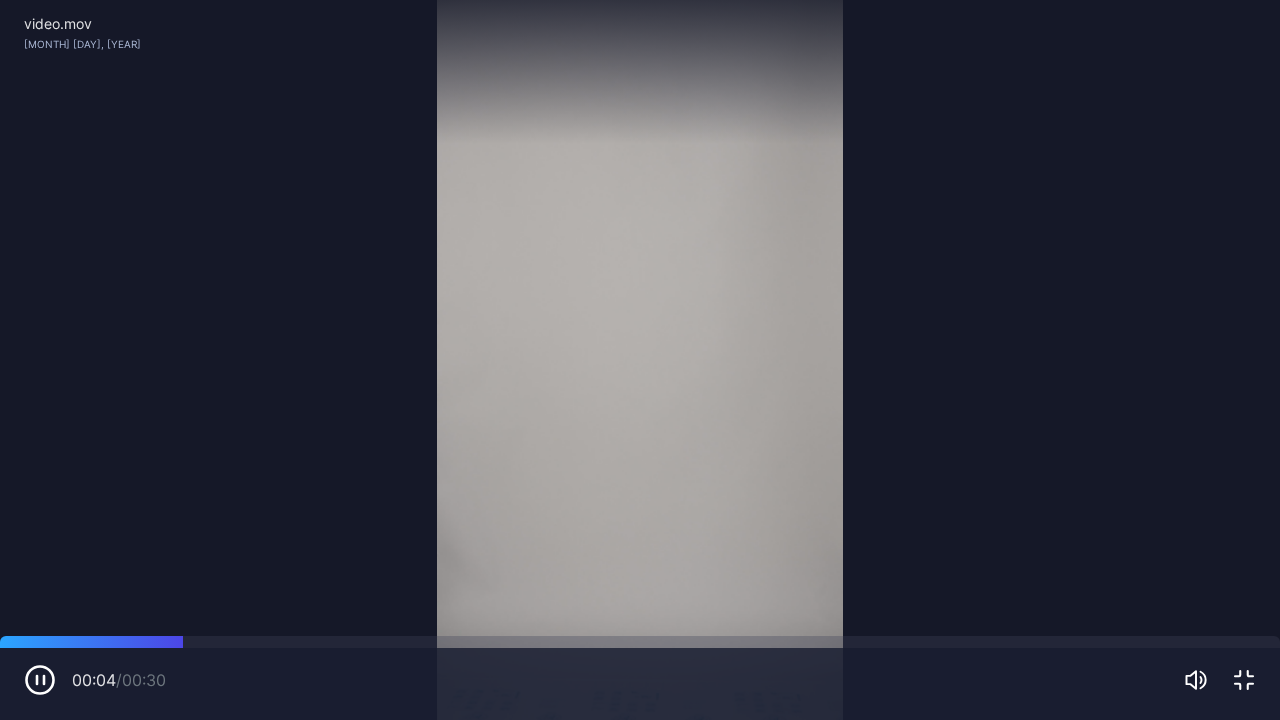 type 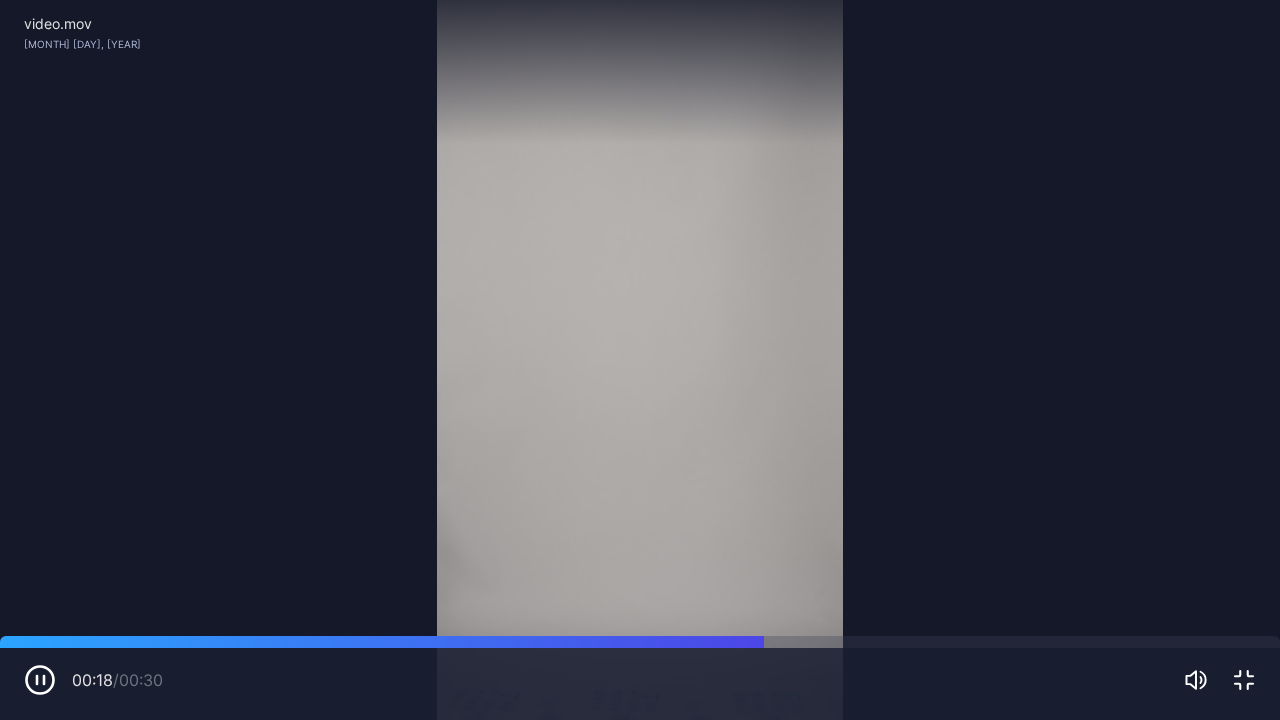 click on "Sorry, your browser doesn‘t support embedded videos" at bounding box center [640, 360] 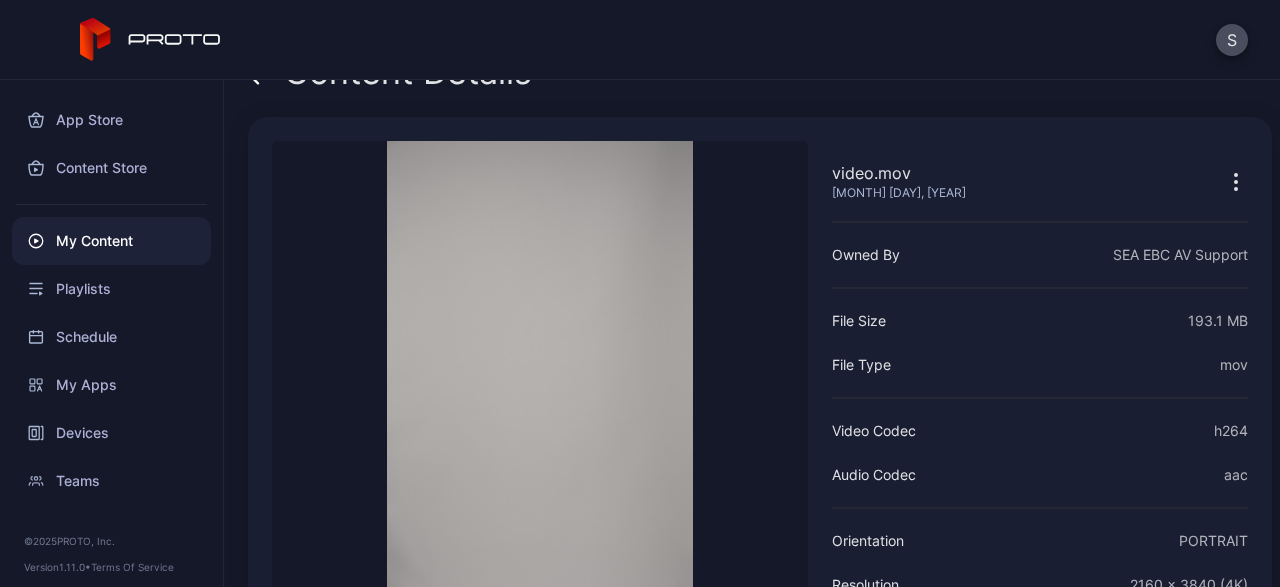 click on "Sorry, your browser doesn‘t support embedded videos" at bounding box center [540, 412] 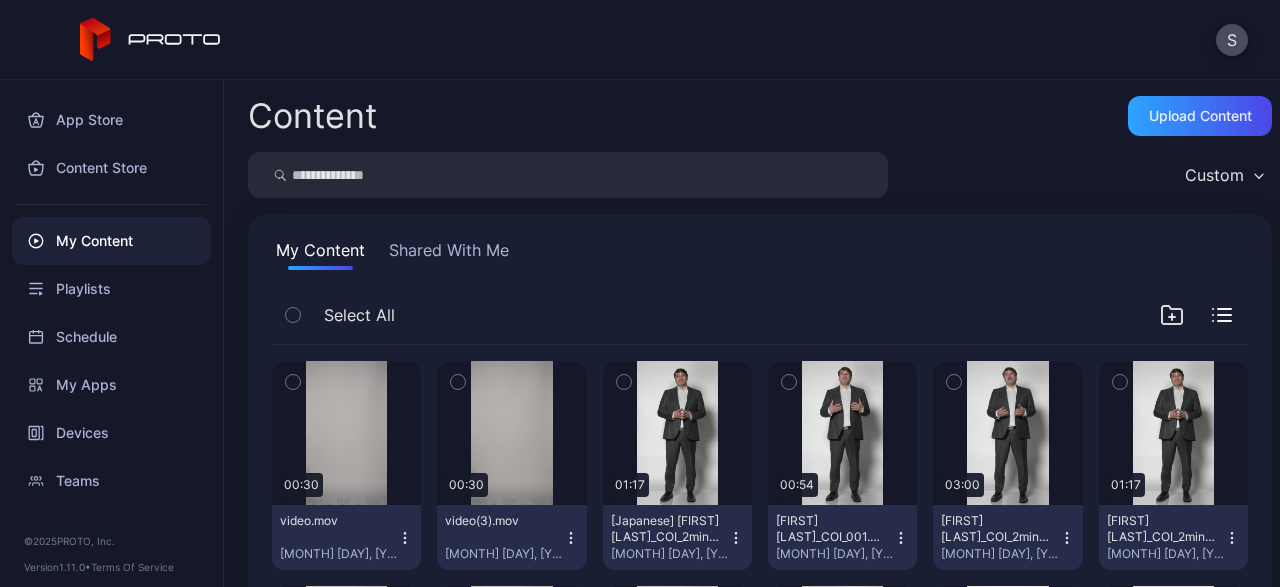 click 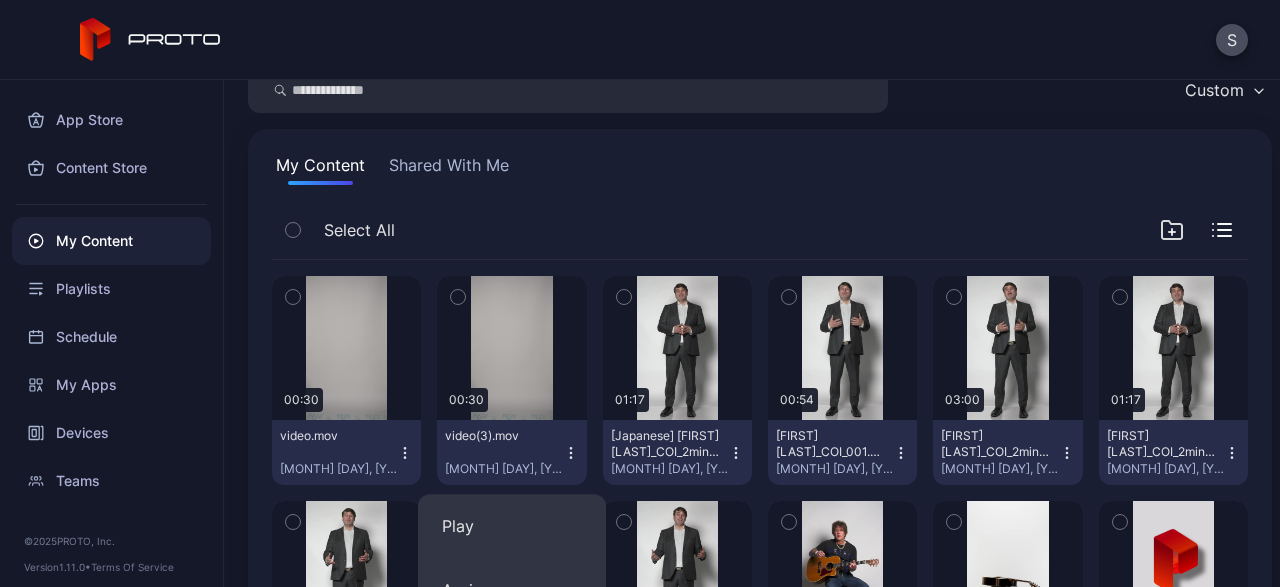 scroll, scrollTop: 85, scrollLeft: 0, axis: vertical 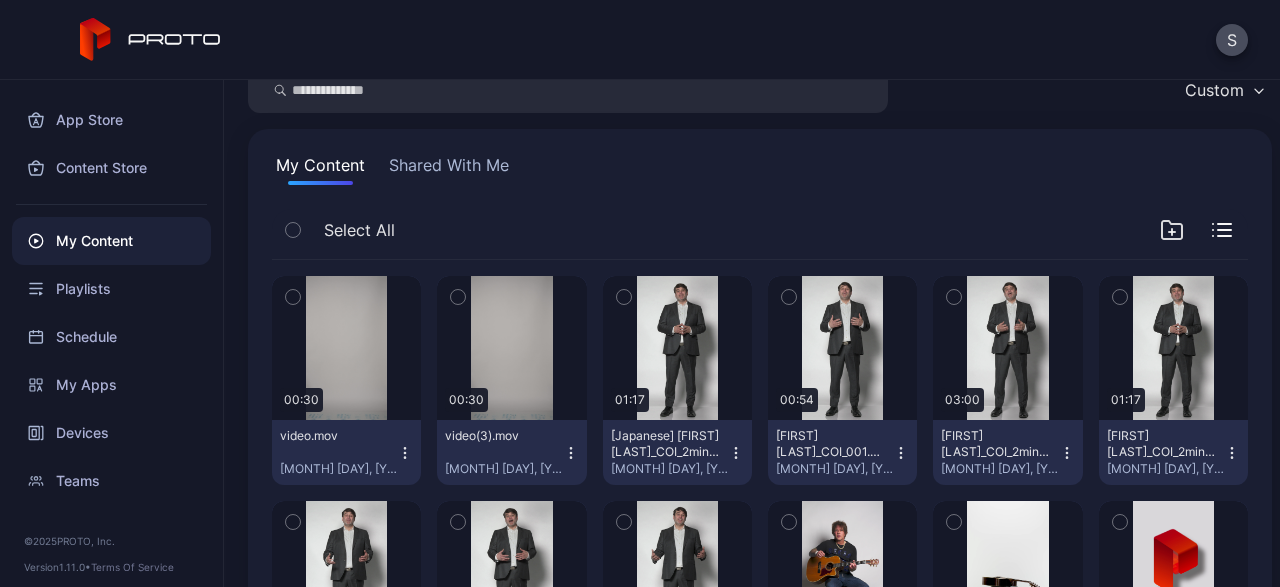 click 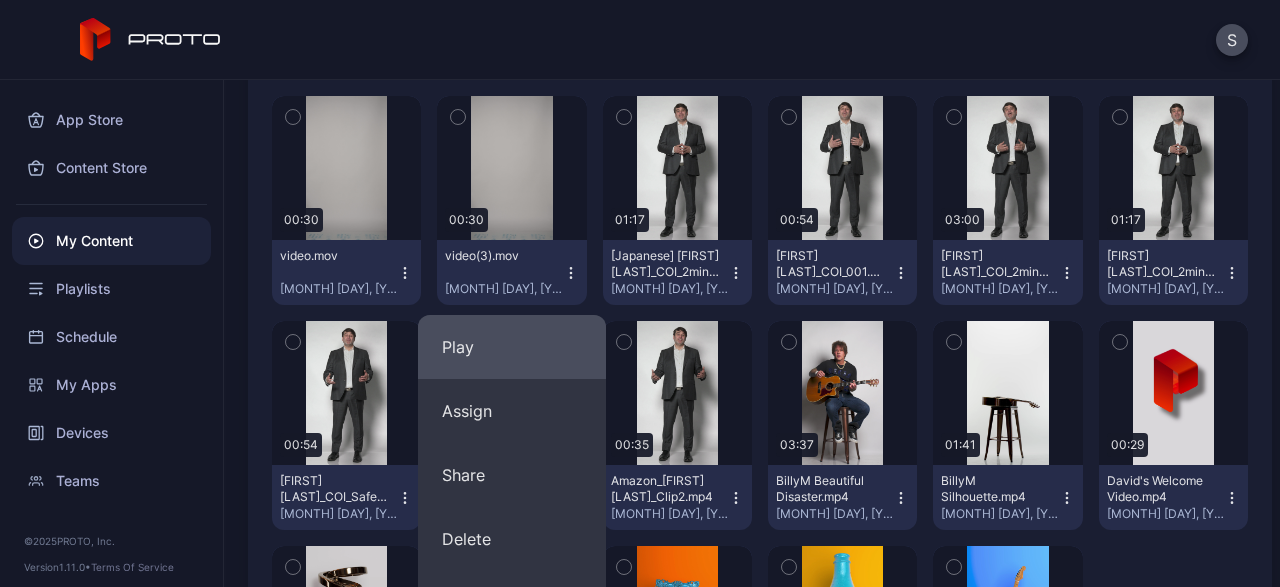 scroll, scrollTop: 319, scrollLeft: 0, axis: vertical 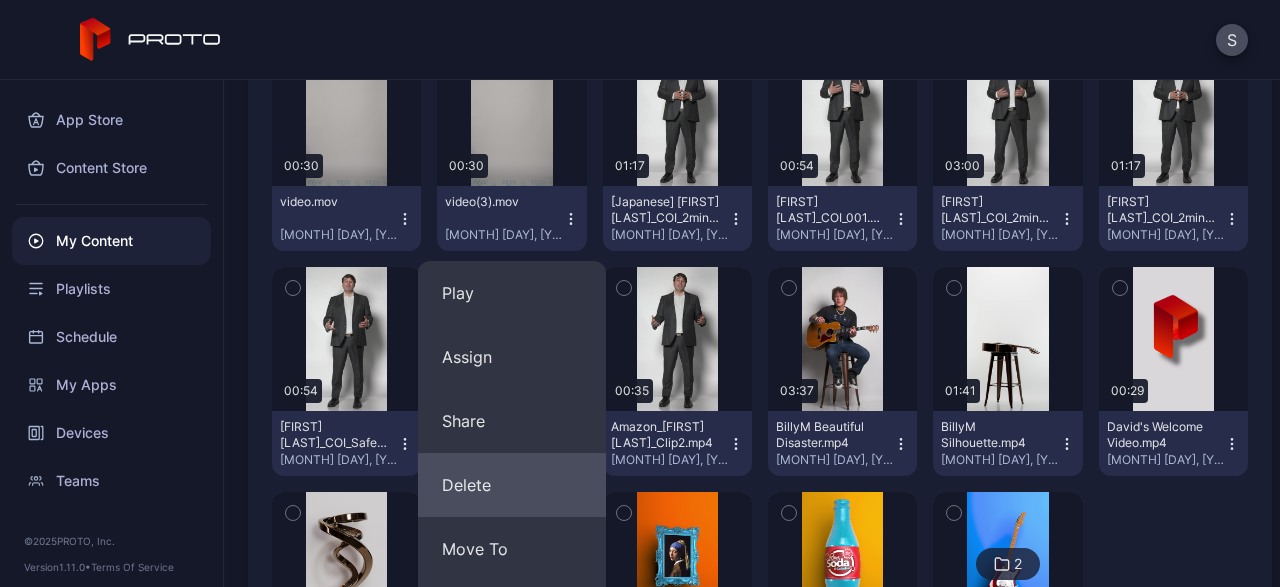 click on "Delete" at bounding box center (512, 485) 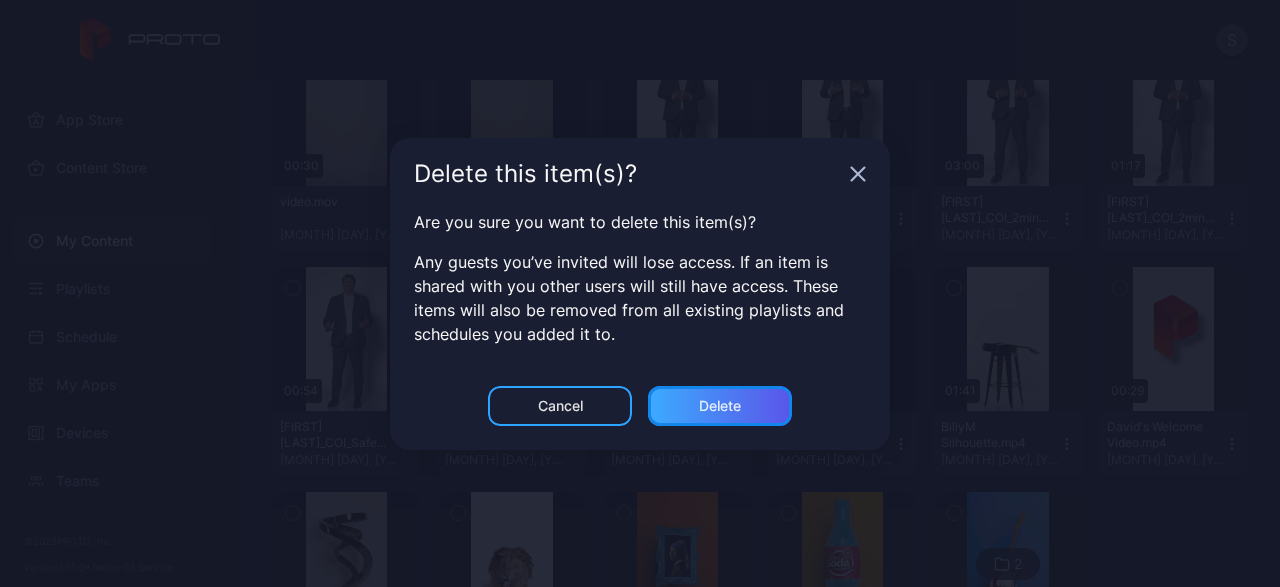 click on "Delete" at bounding box center [720, 406] 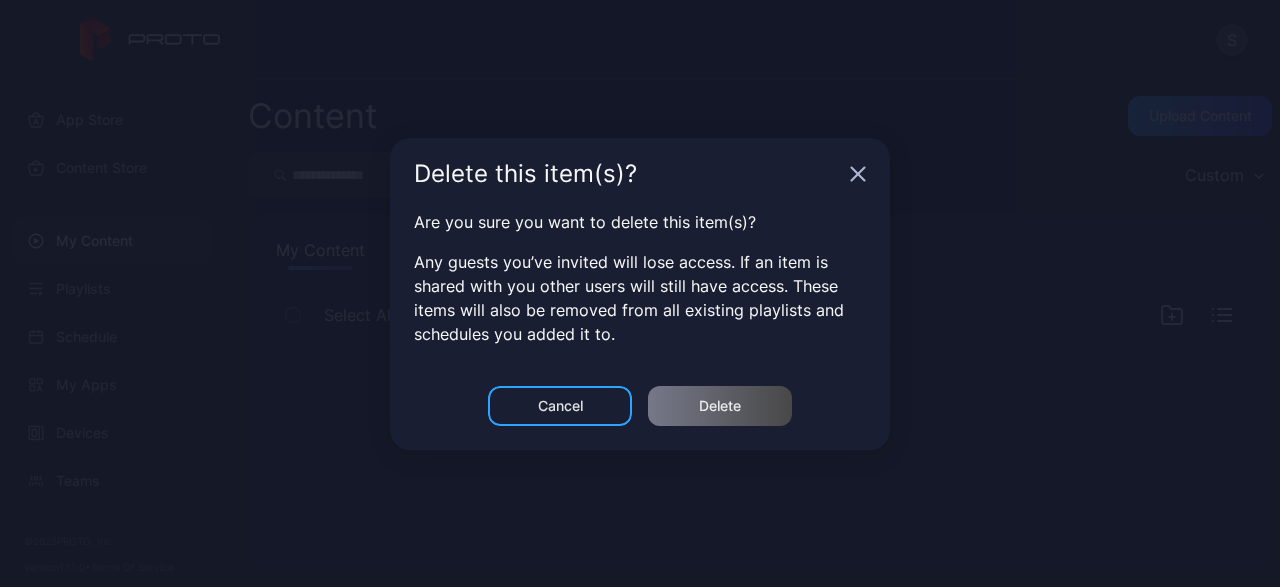 scroll, scrollTop: 0, scrollLeft: 0, axis: both 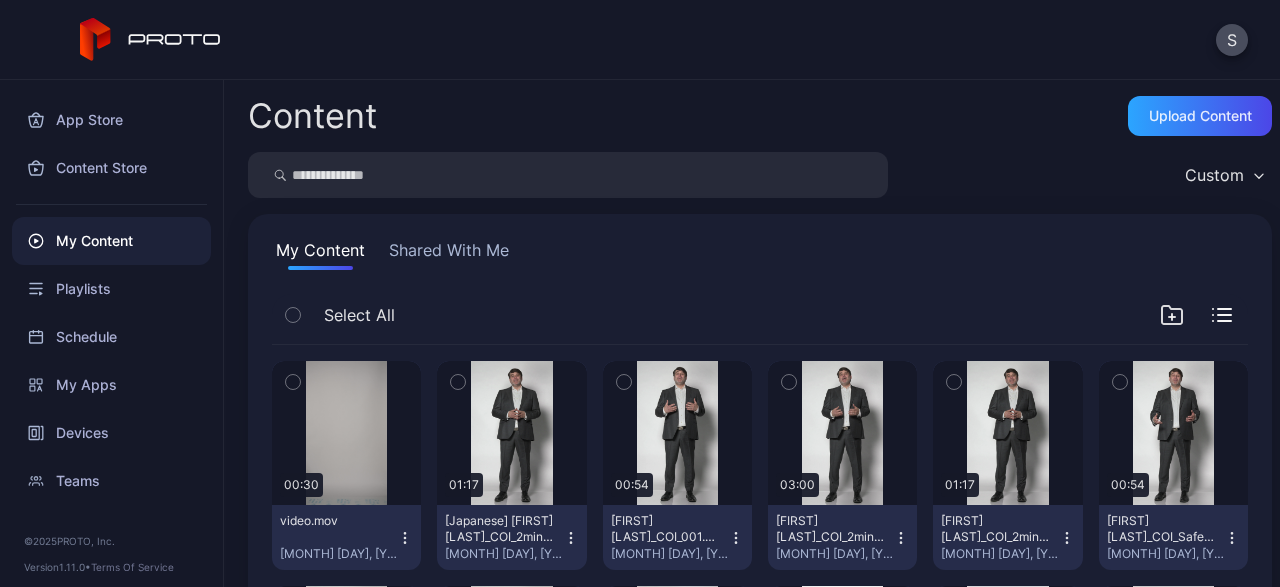 click 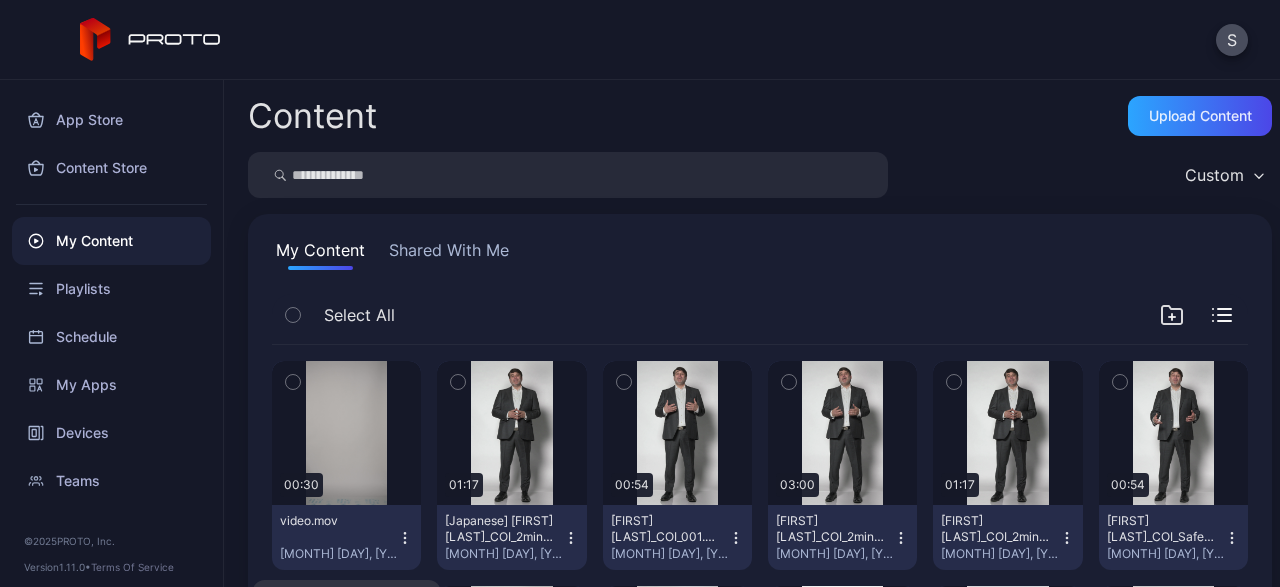 click 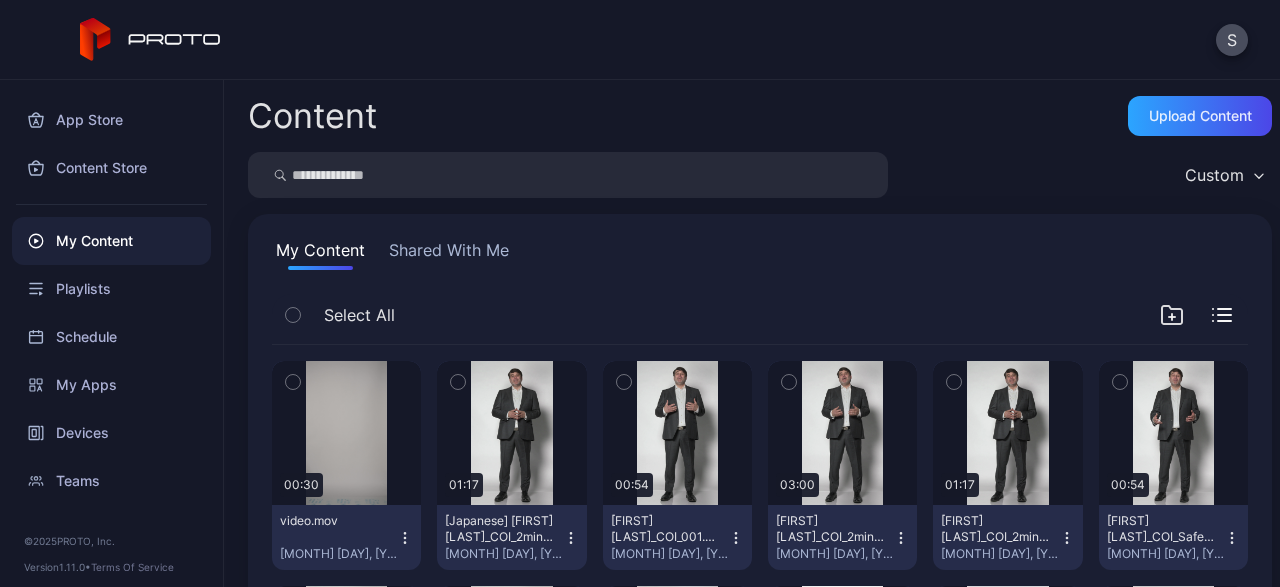 click 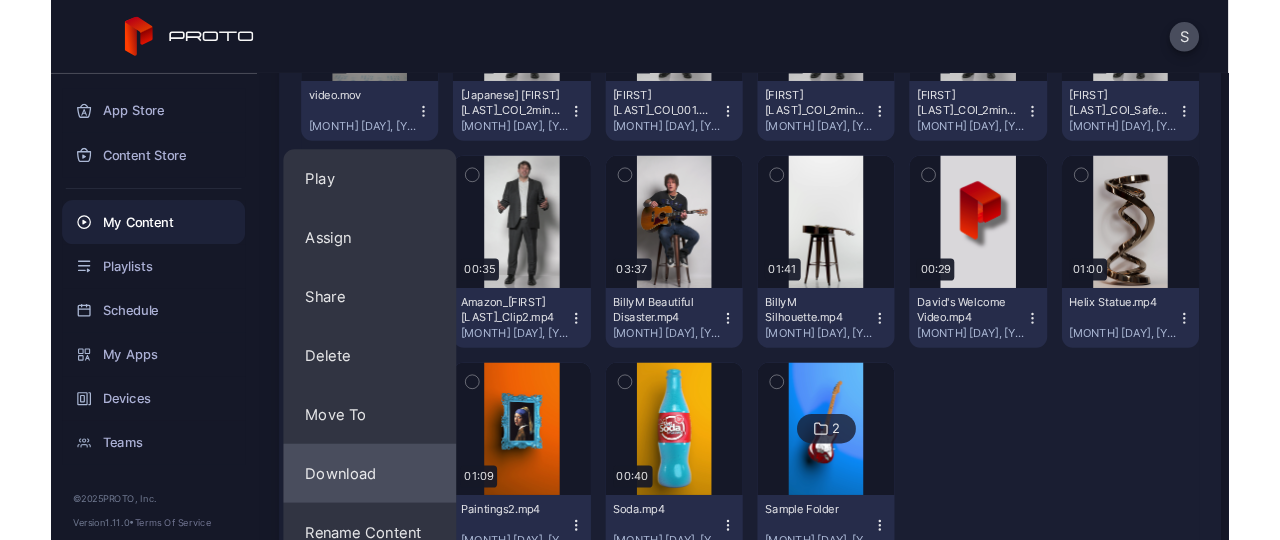 scroll, scrollTop: 419, scrollLeft: 0, axis: vertical 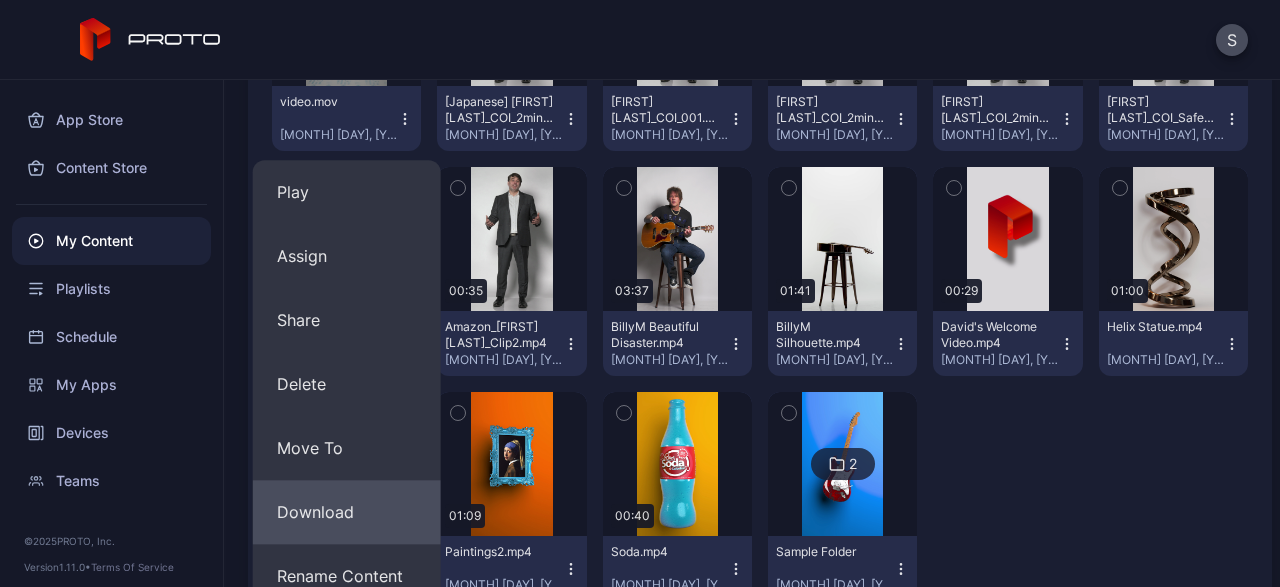 click on "Download" at bounding box center (347, 512) 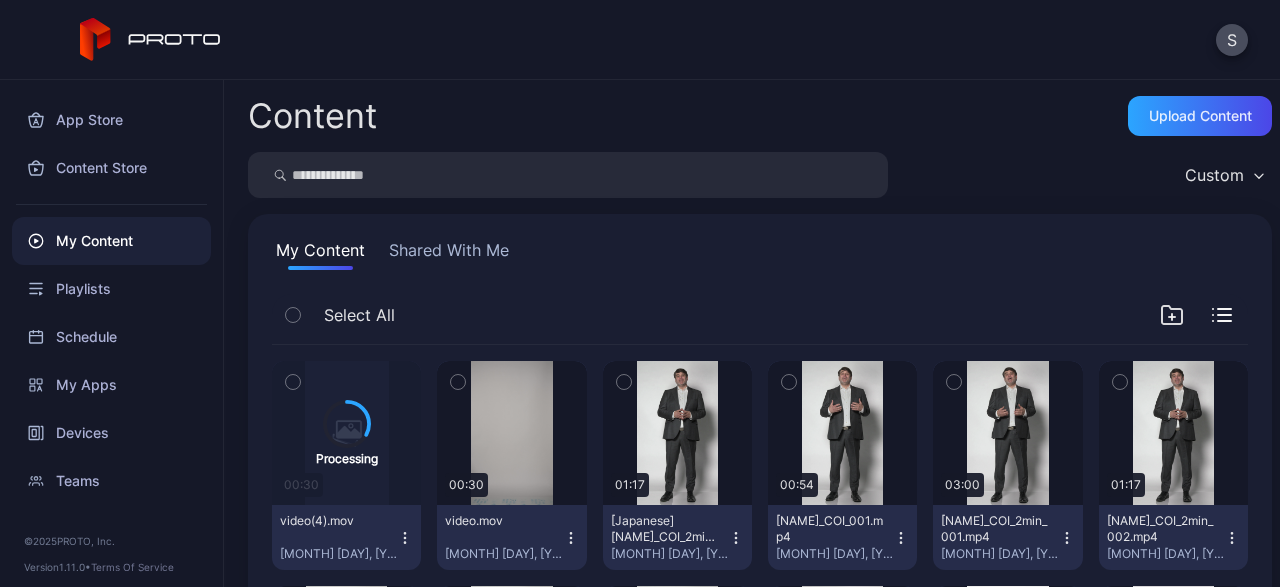 scroll, scrollTop: 0, scrollLeft: 0, axis: both 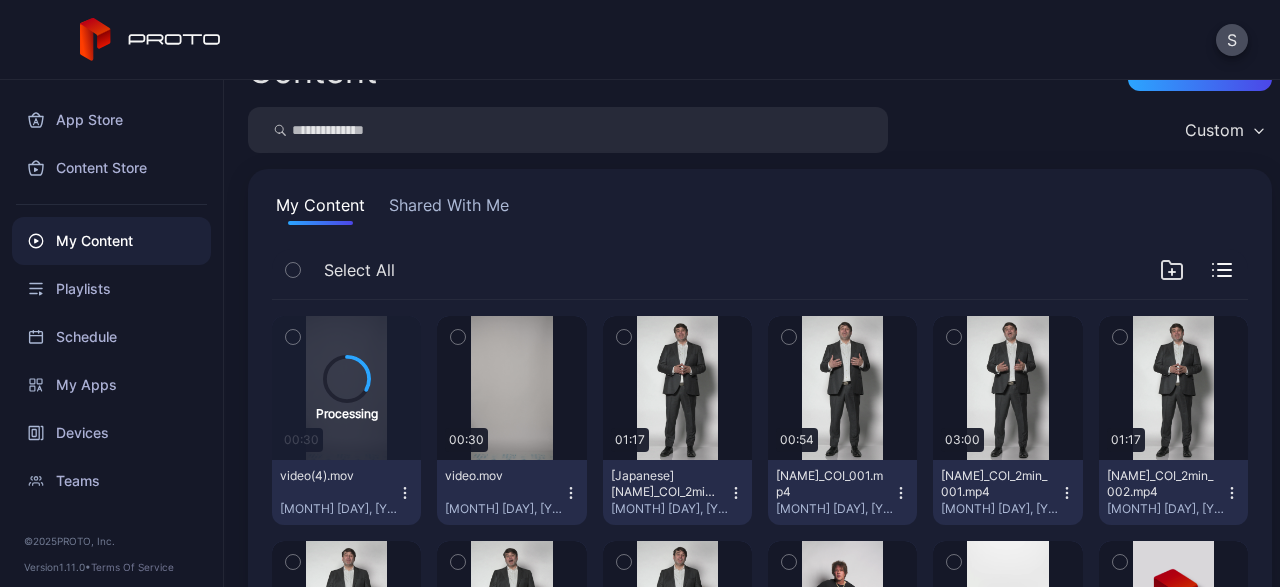 click 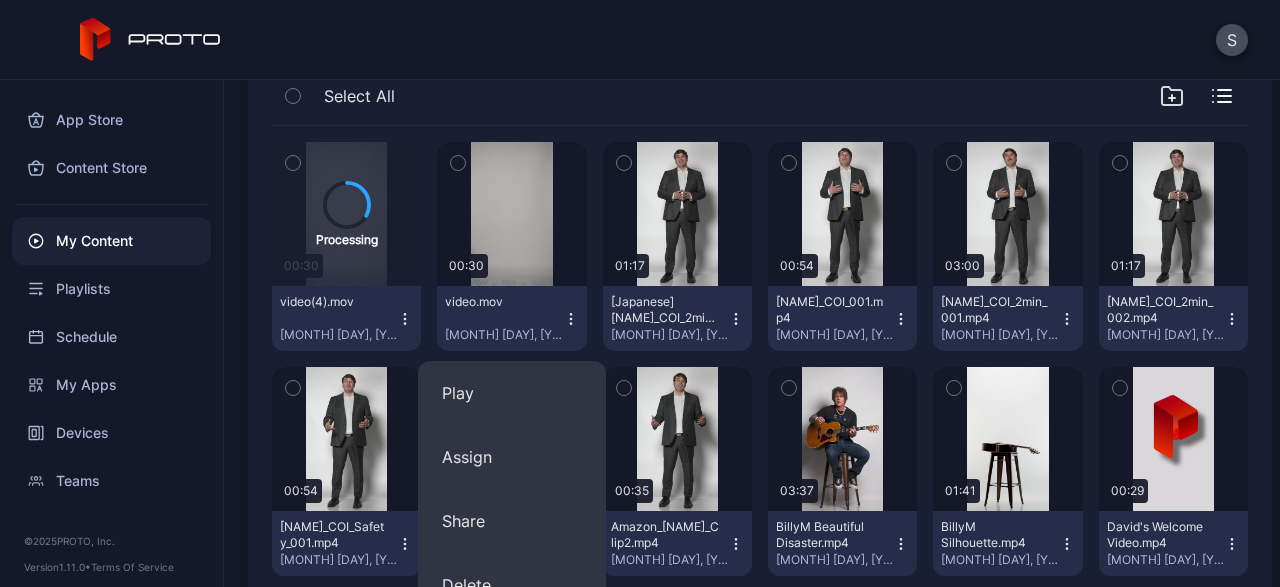 scroll, scrollTop: 286, scrollLeft: 0, axis: vertical 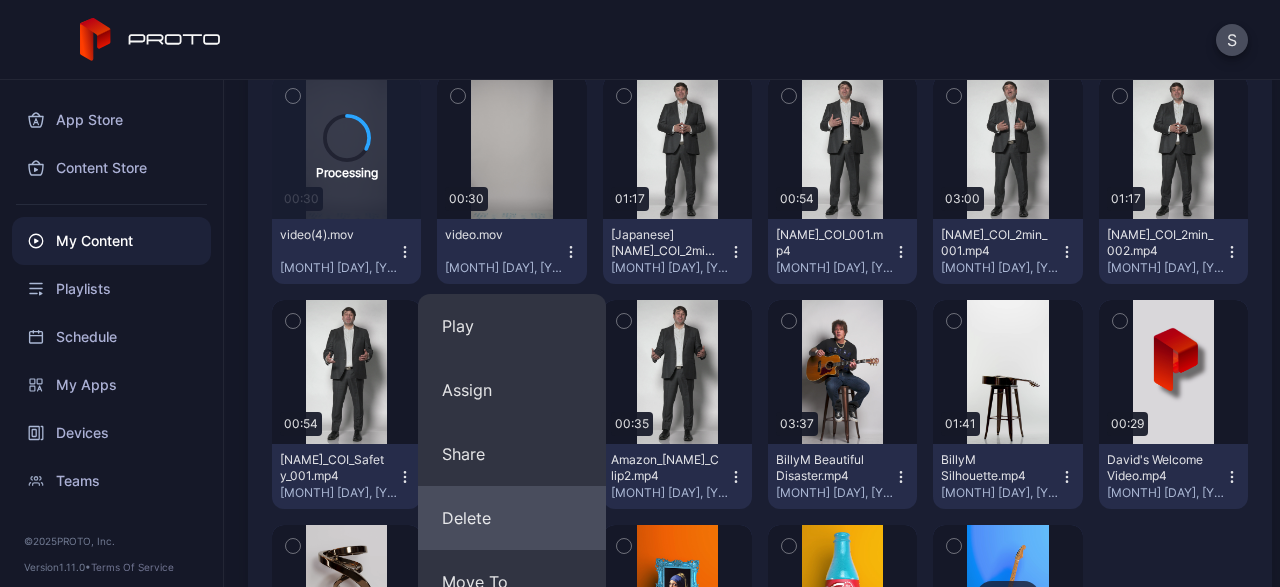 drag, startPoint x: 571, startPoint y: 492, endPoint x: 561, endPoint y: 506, distance: 17.20465 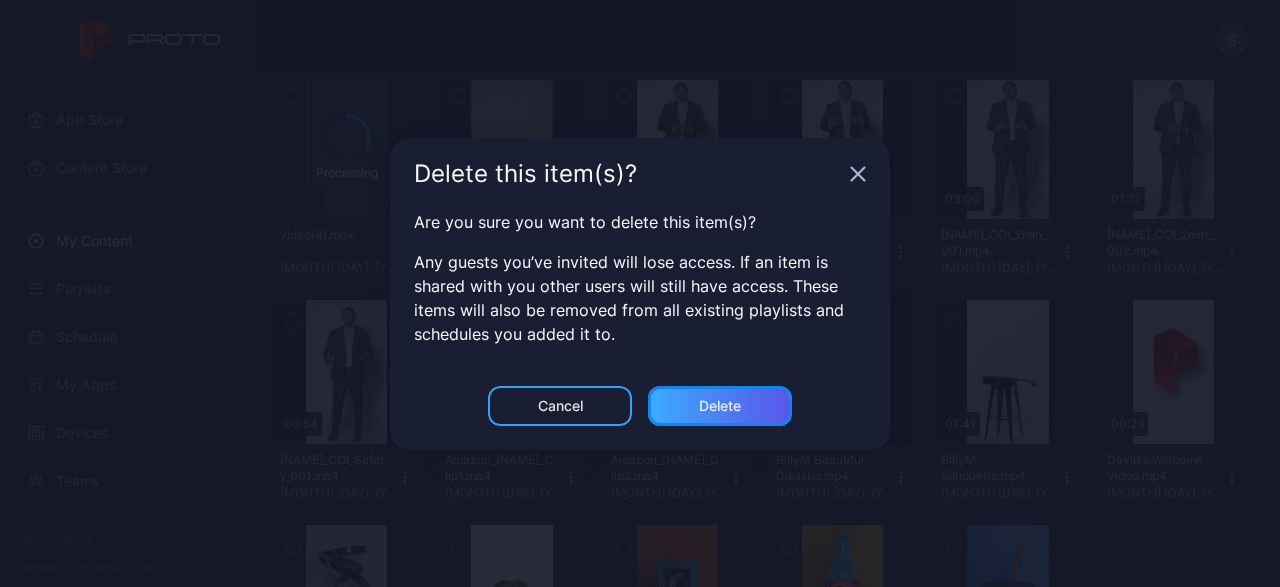 click on "Delete" at bounding box center (720, 406) 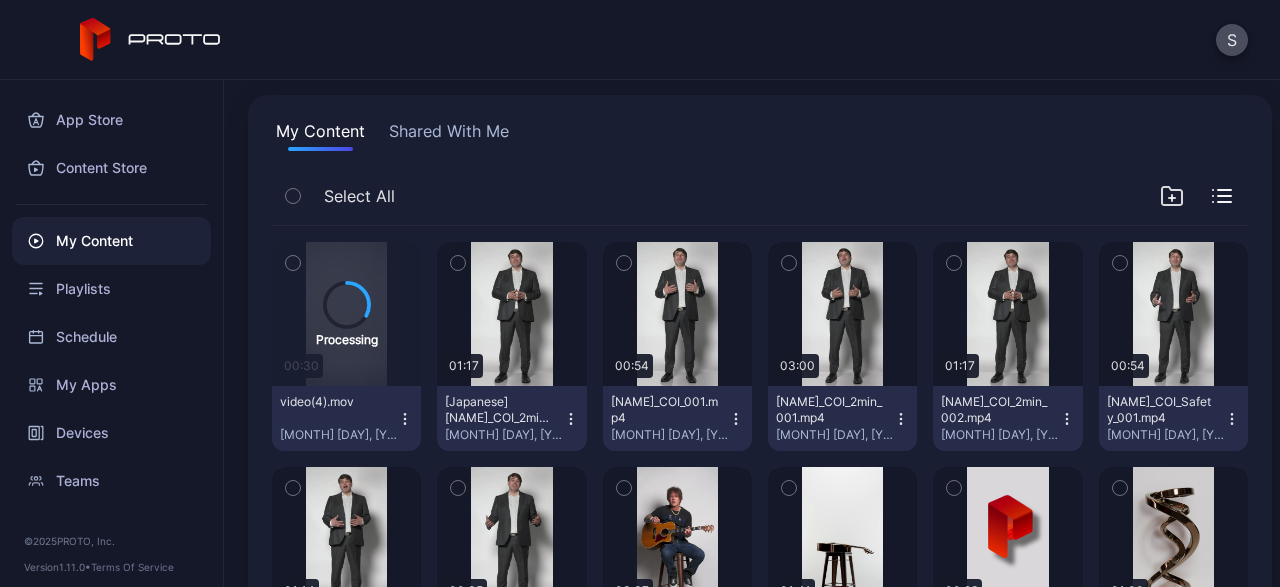 scroll, scrollTop: 147, scrollLeft: 0, axis: vertical 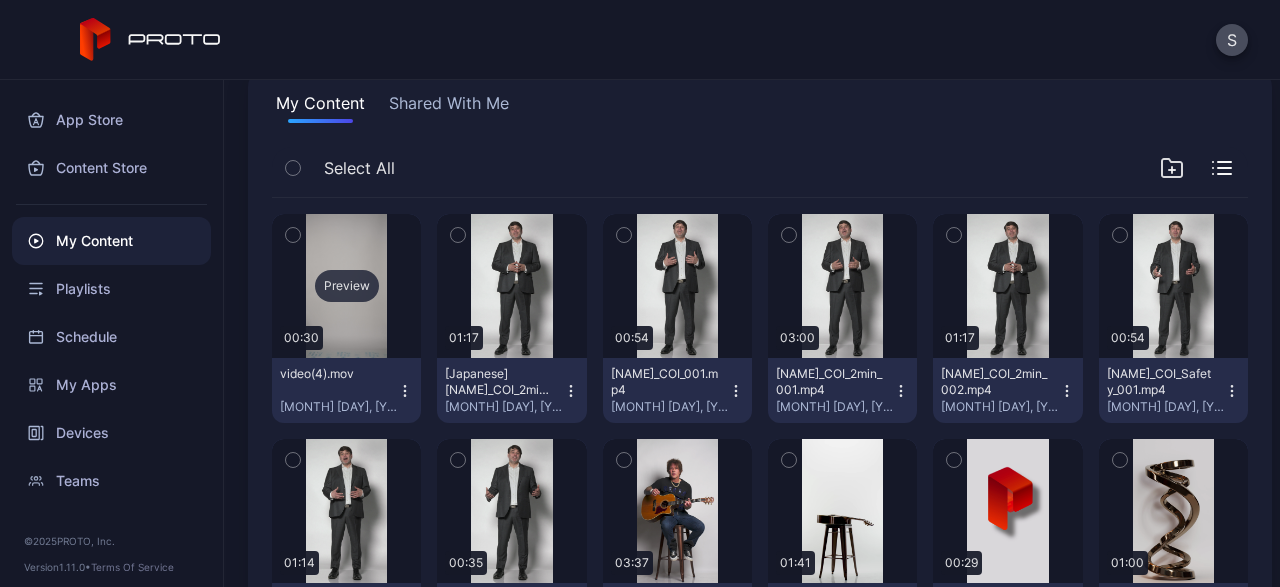 click on "Preview" at bounding box center [347, 286] 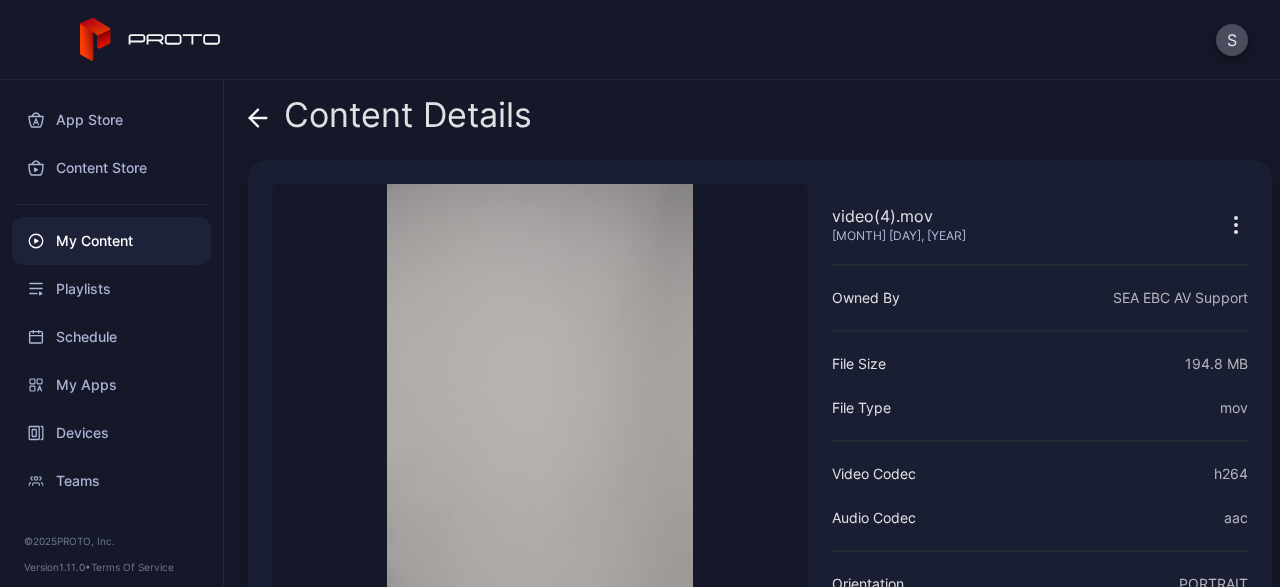 scroll, scrollTop: 239, scrollLeft: 0, axis: vertical 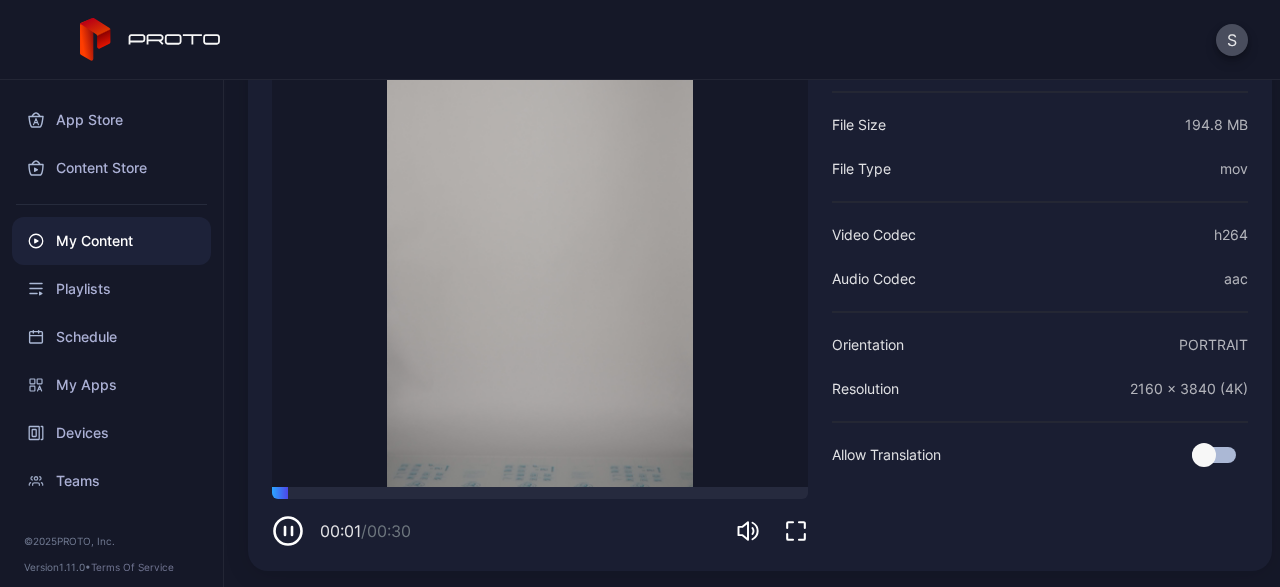 click 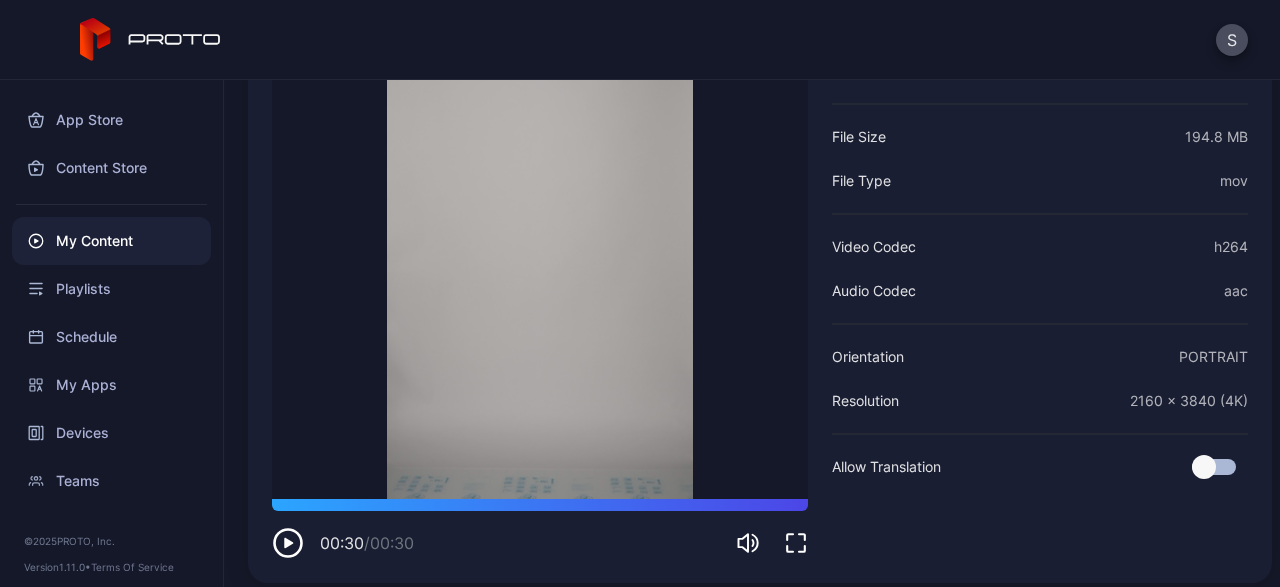 scroll, scrollTop: 239, scrollLeft: 0, axis: vertical 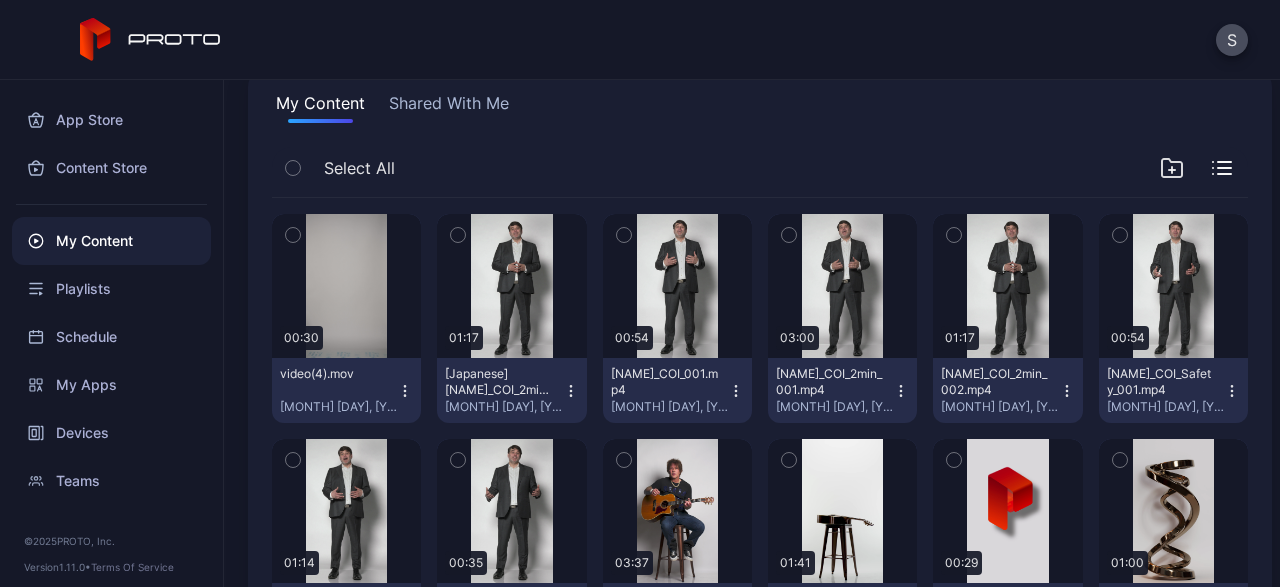 click 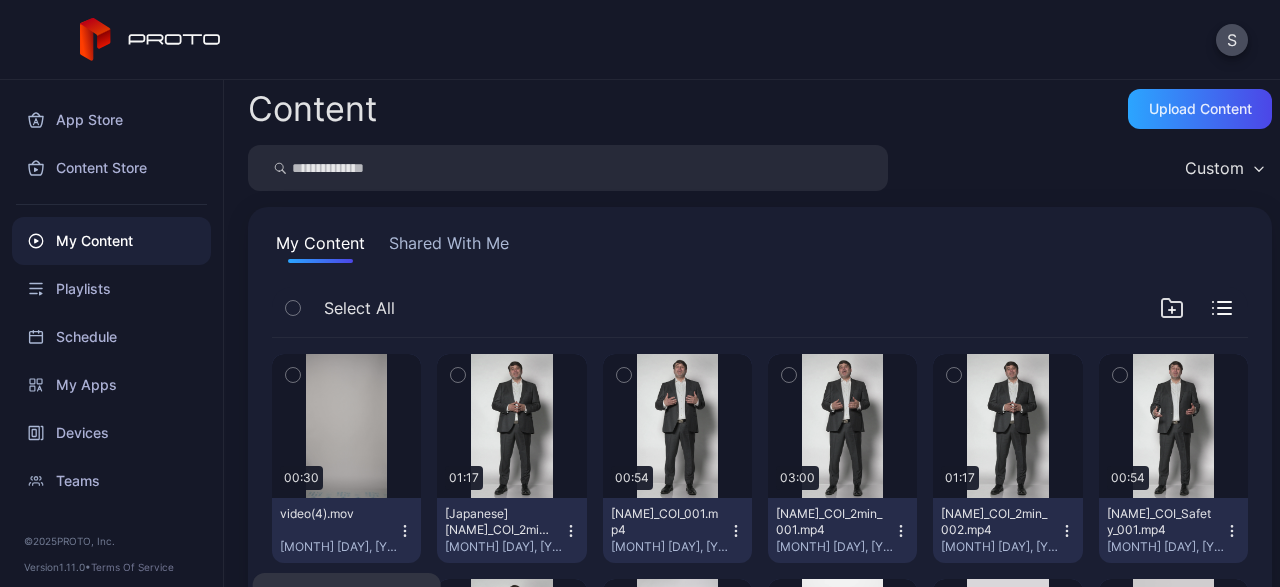 scroll, scrollTop: 0, scrollLeft: 0, axis: both 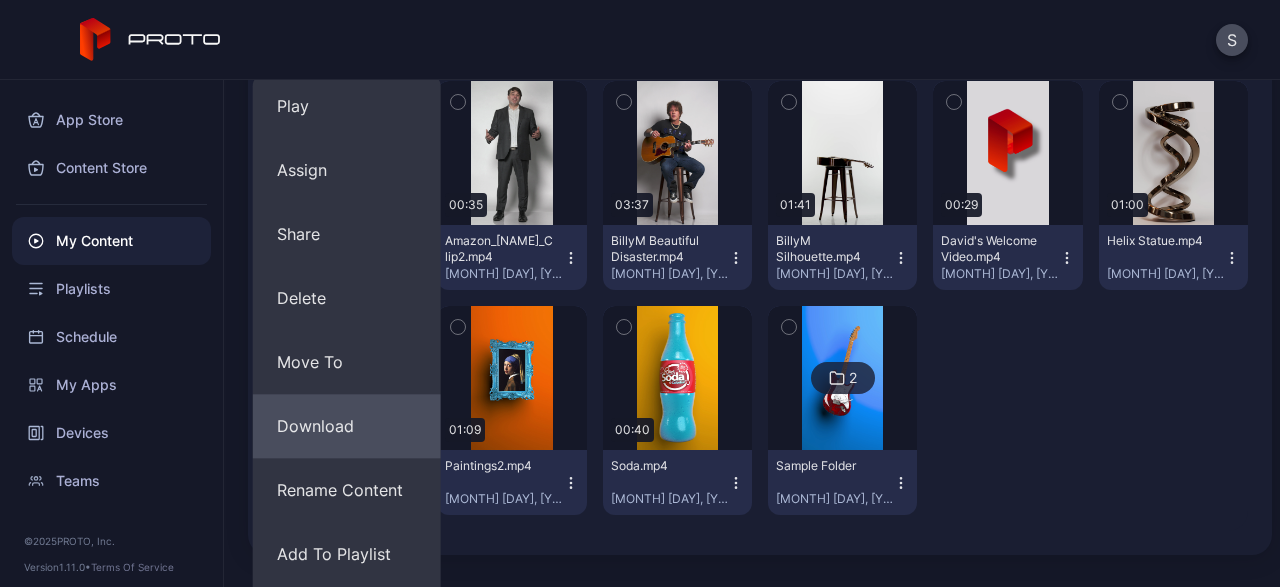 click on "Download" at bounding box center [347, 426] 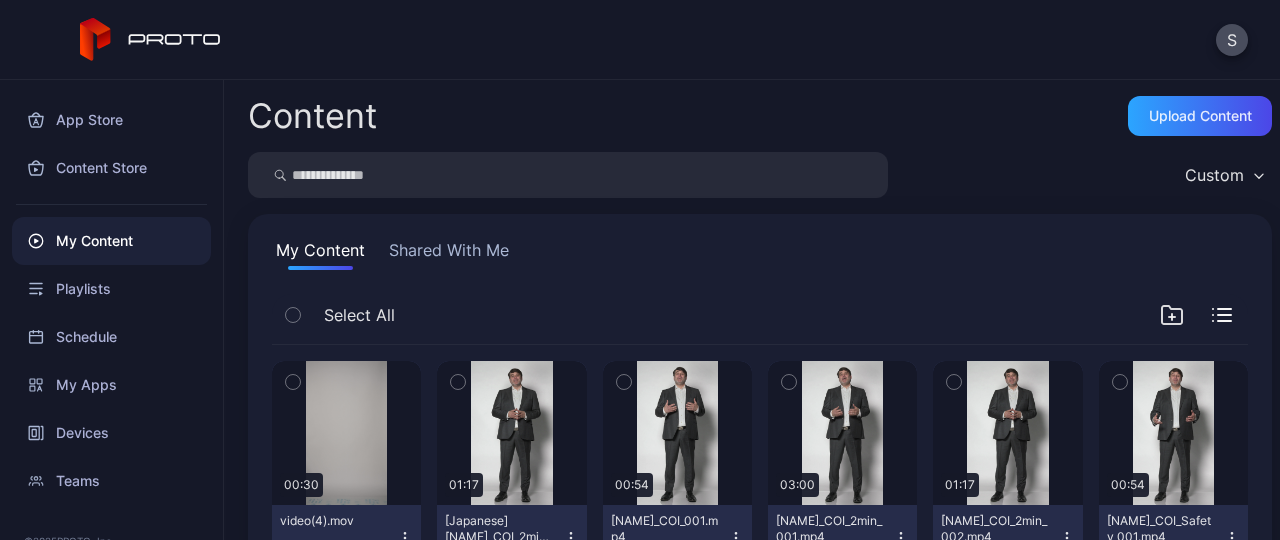 scroll, scrollTop: 208, scrollLeft: 0, axis: vertical 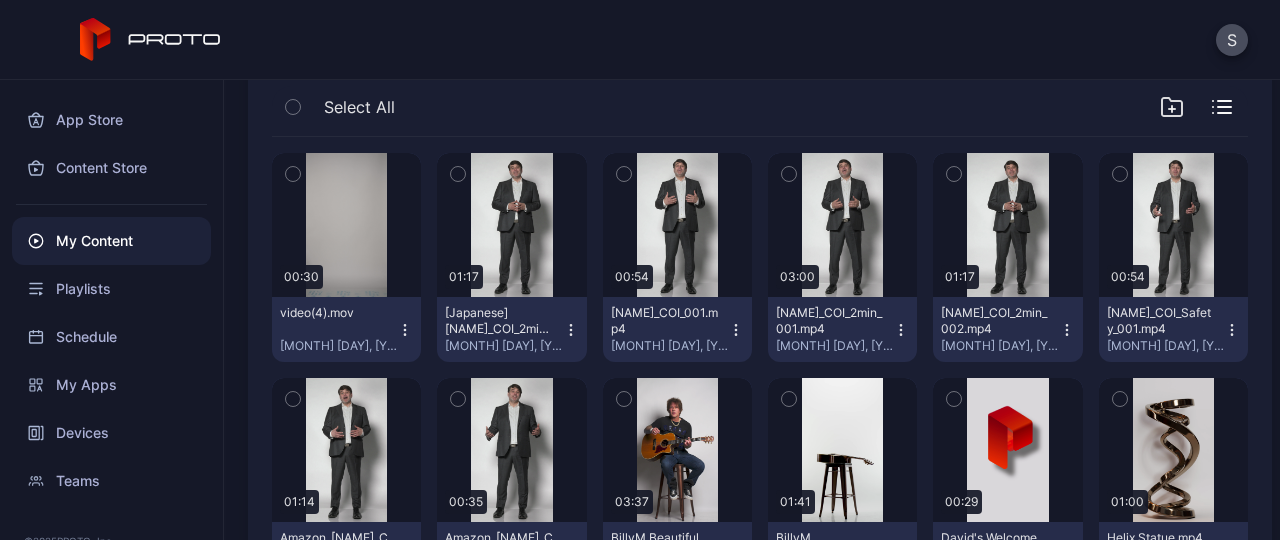 click 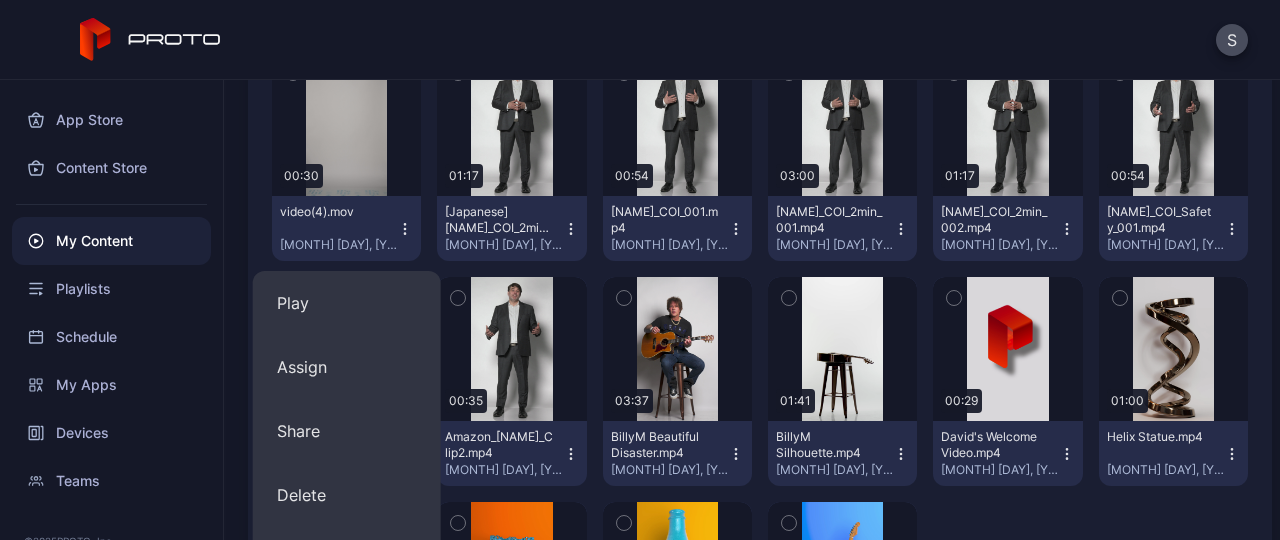 scroll, scrollTop: 337, scrollLeft: 0, axis: vertical 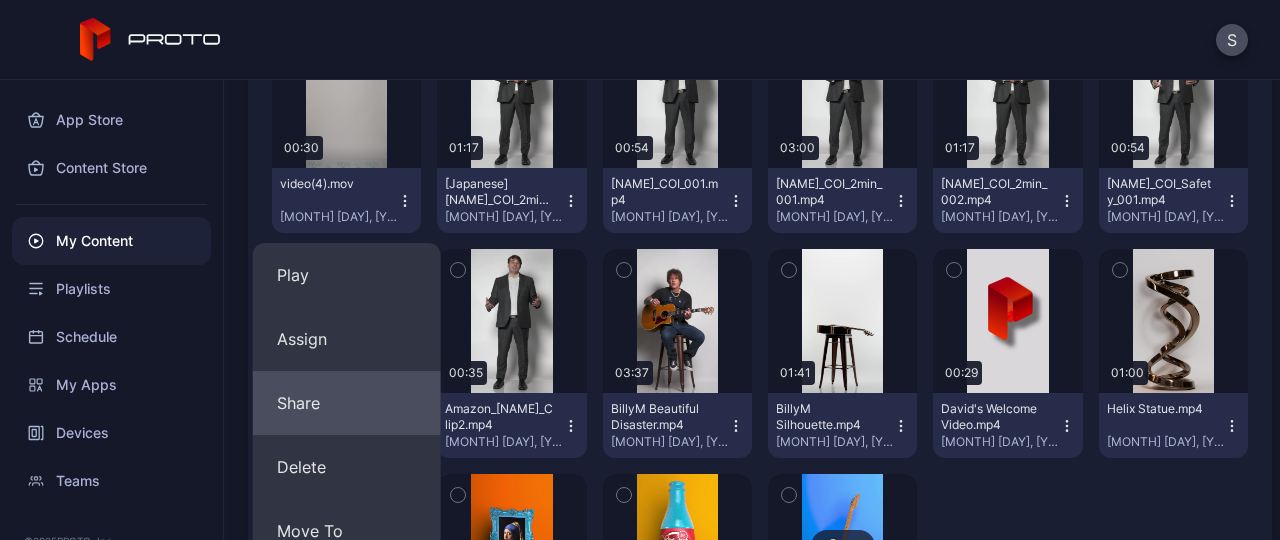 click on "Share" at bounding box center (347, 403) 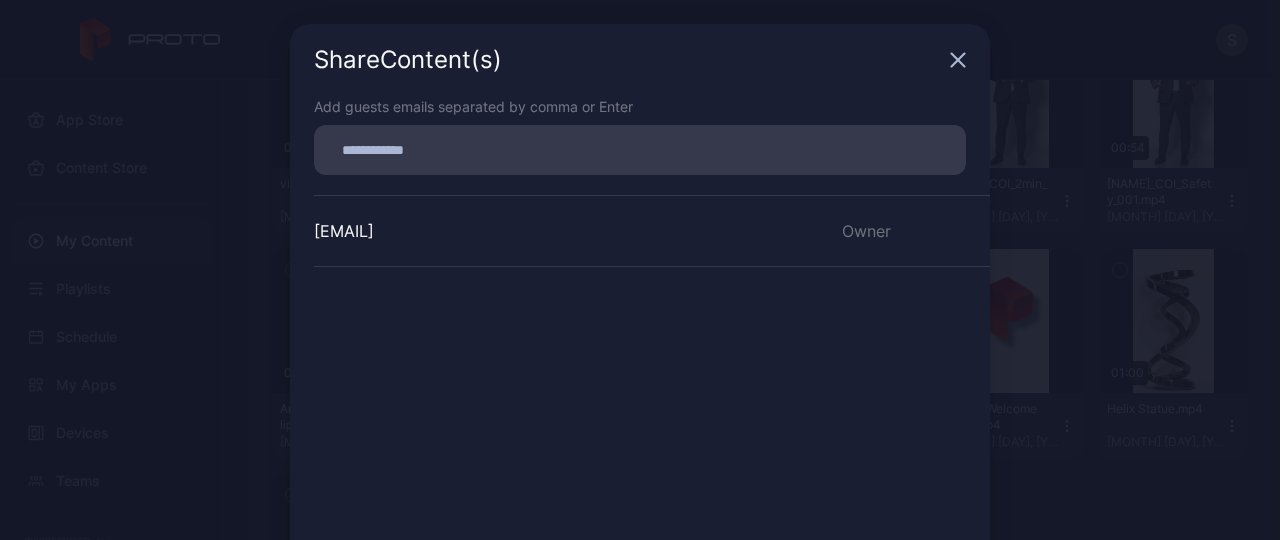click at bounding box center [640, 150] 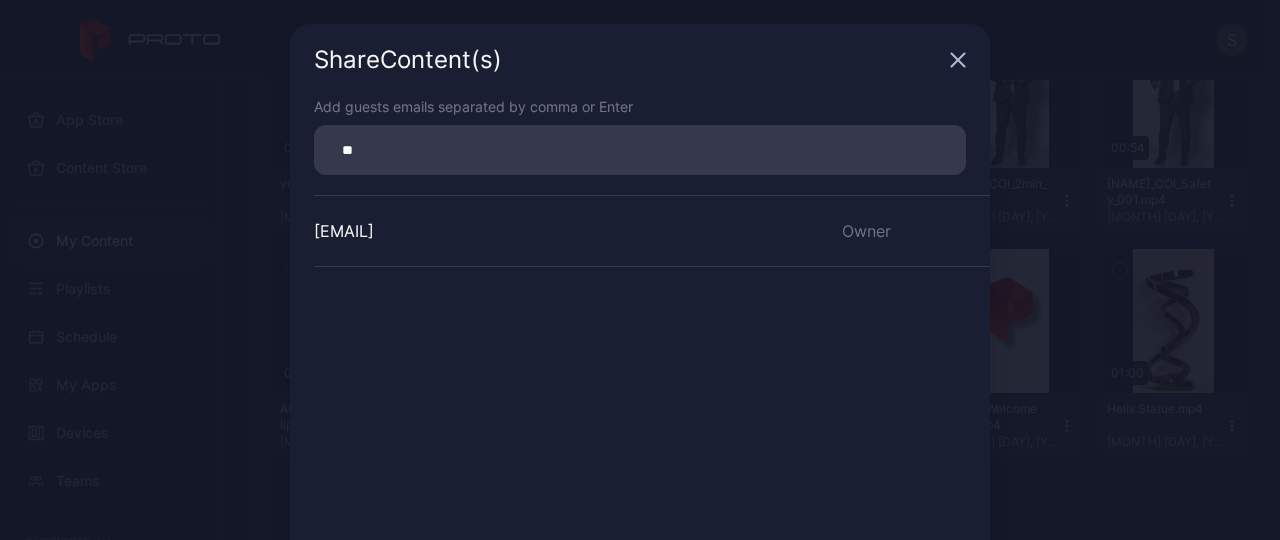 type on "*" 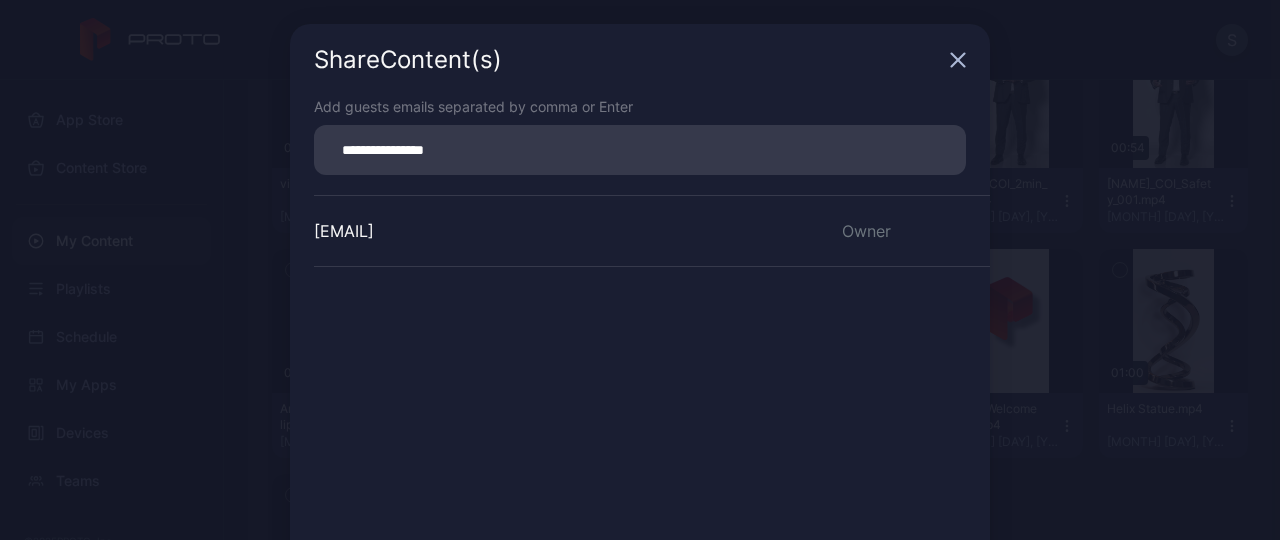 type on "**********" 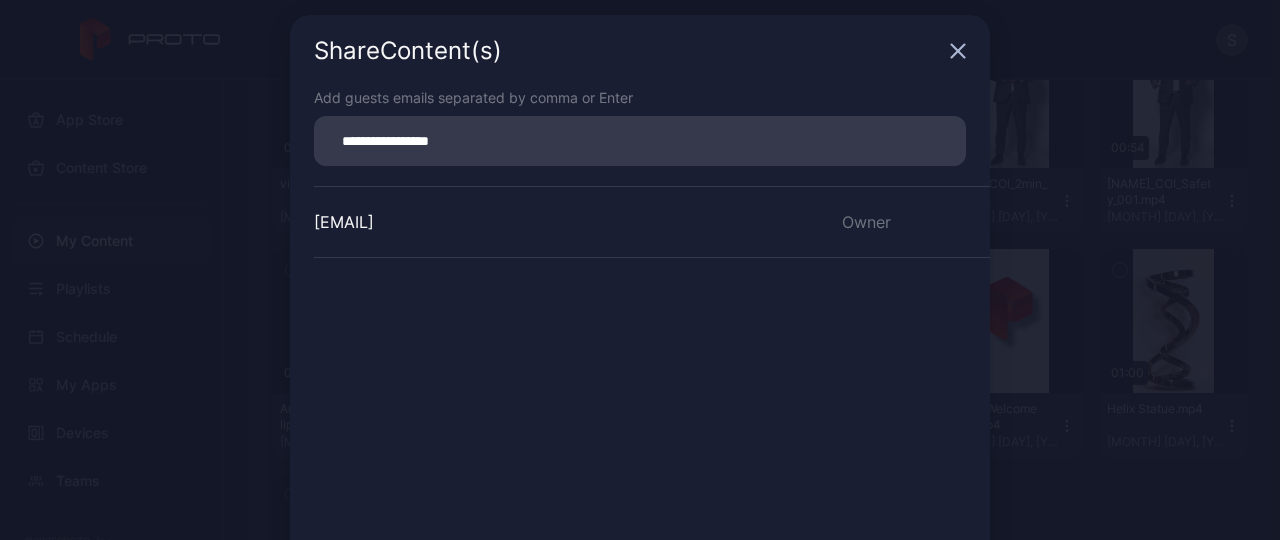 scroll, scrollTop: 10, scrollLeft: 0, axis: vertical 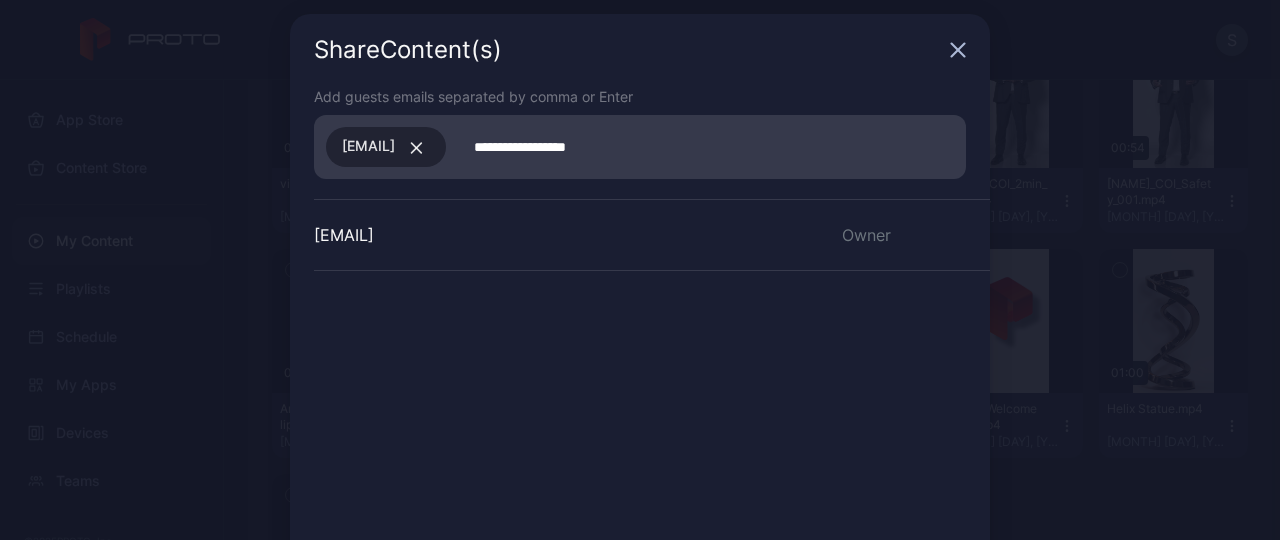 type on "**********" 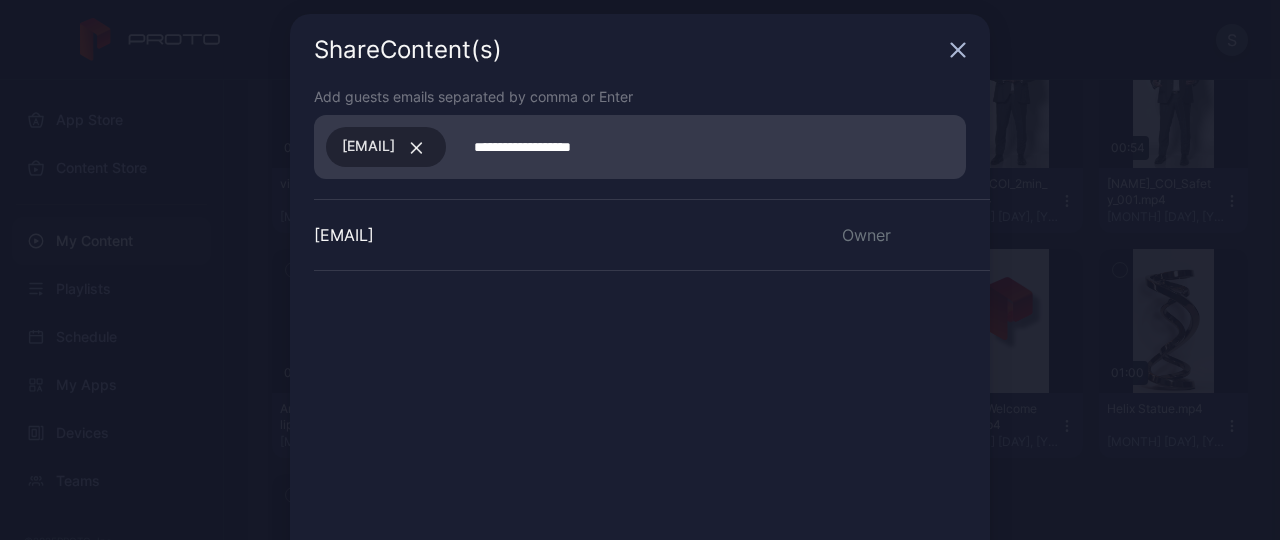 type 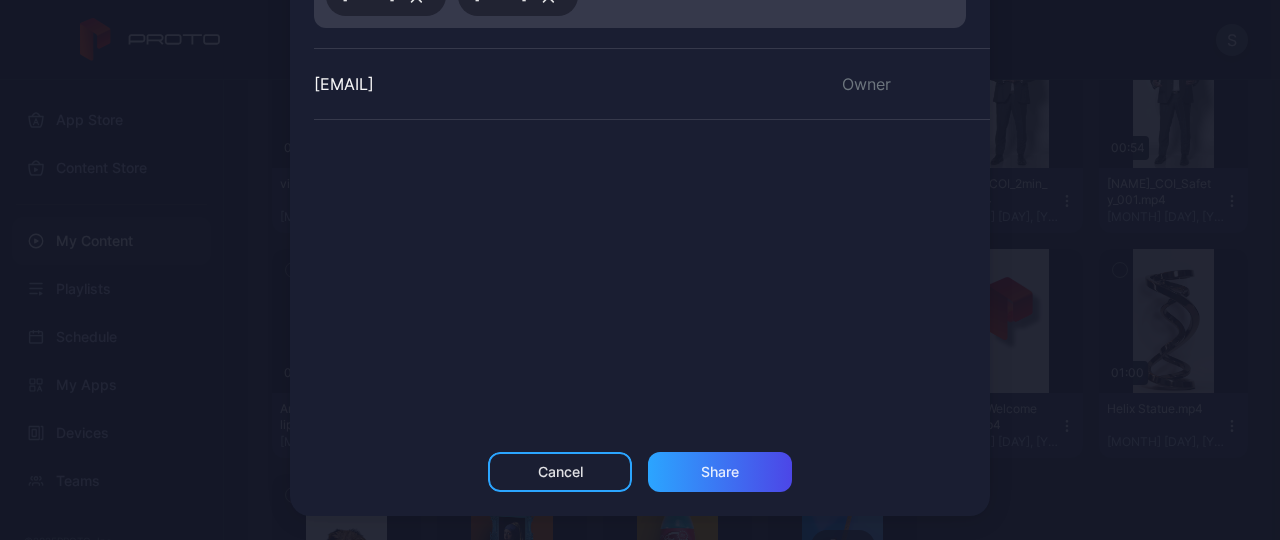 scroll, scrollTop: 199, scrollLeft: 0, axis: vertical 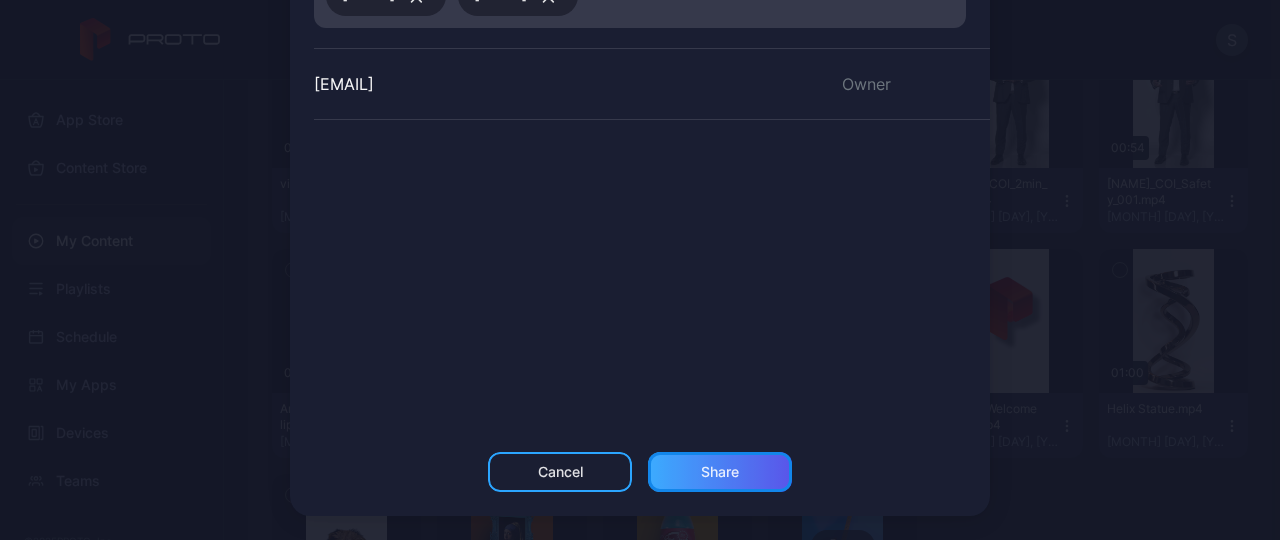 click on "Share" at bounding box center [720, 472] 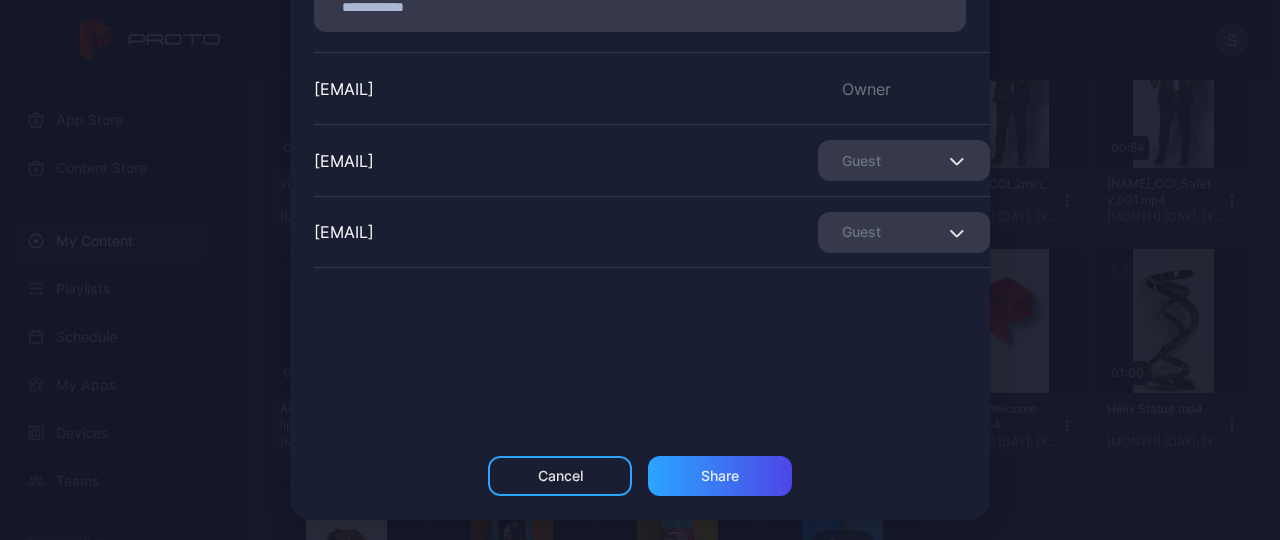 scroll, scrollTop: 147, scrollLeft: 0, axis: vertical 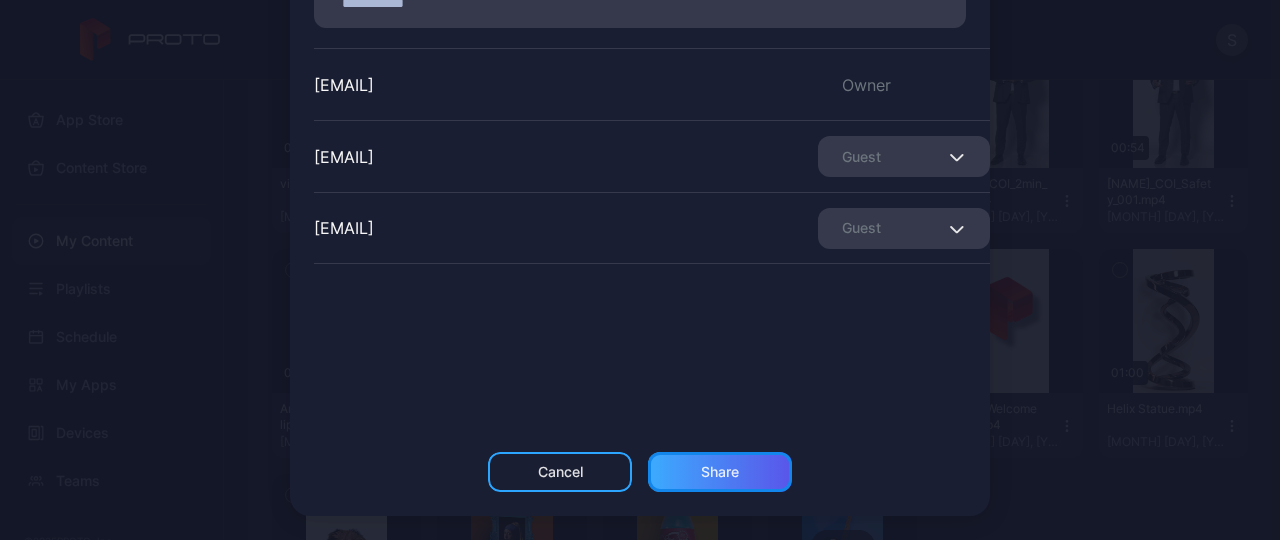 click on "Share" at bounding box center [720, 472] 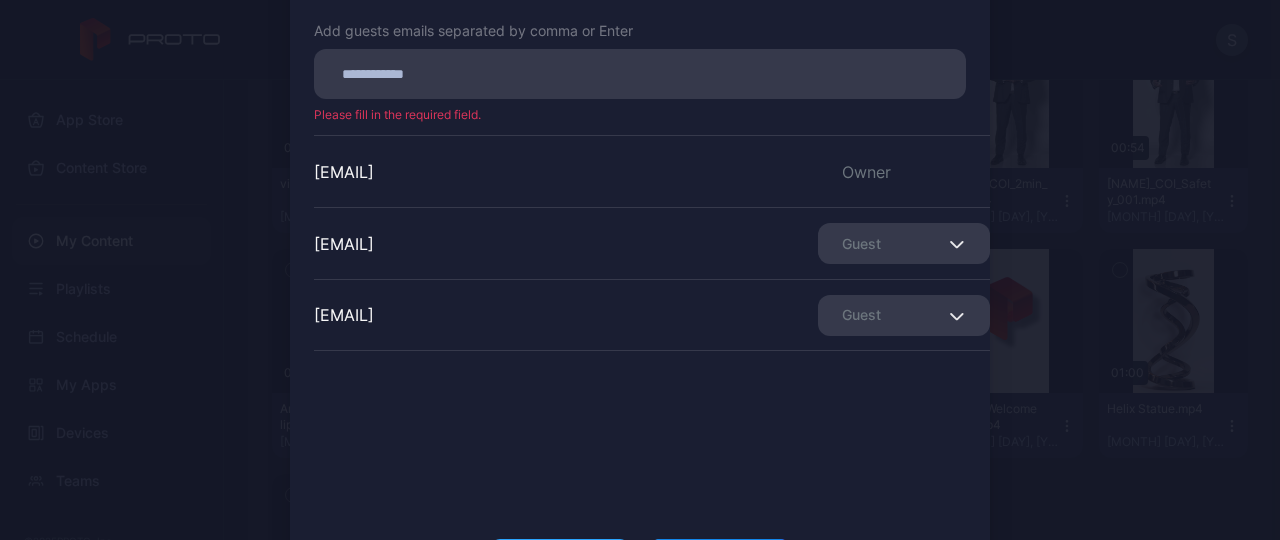 scroll, scrollTop: 0, scrollLeft: 0, axis: both 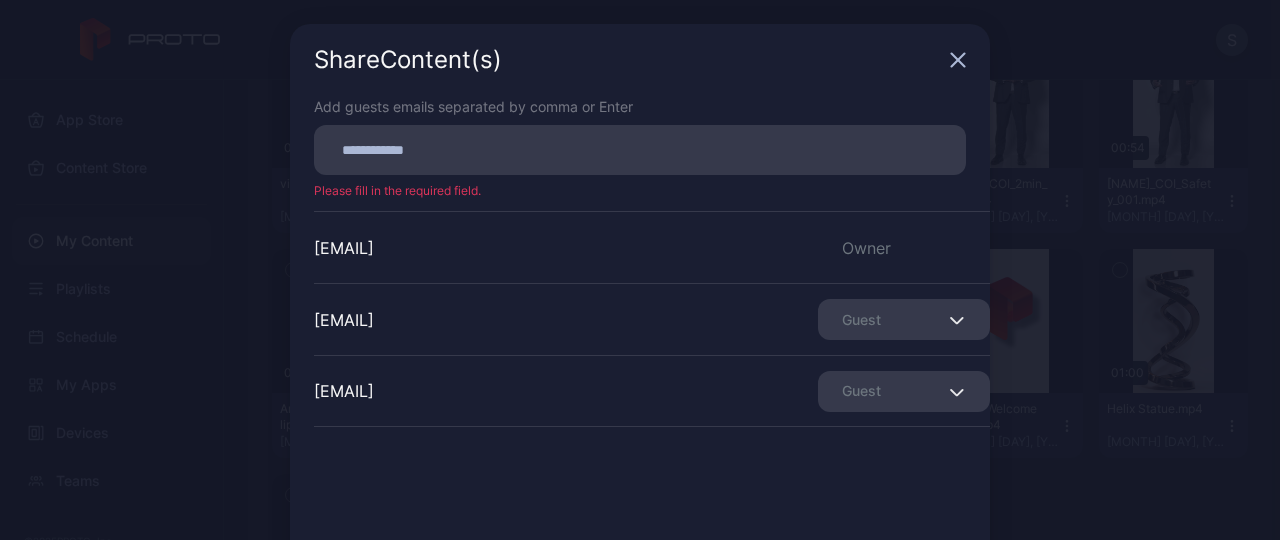 click 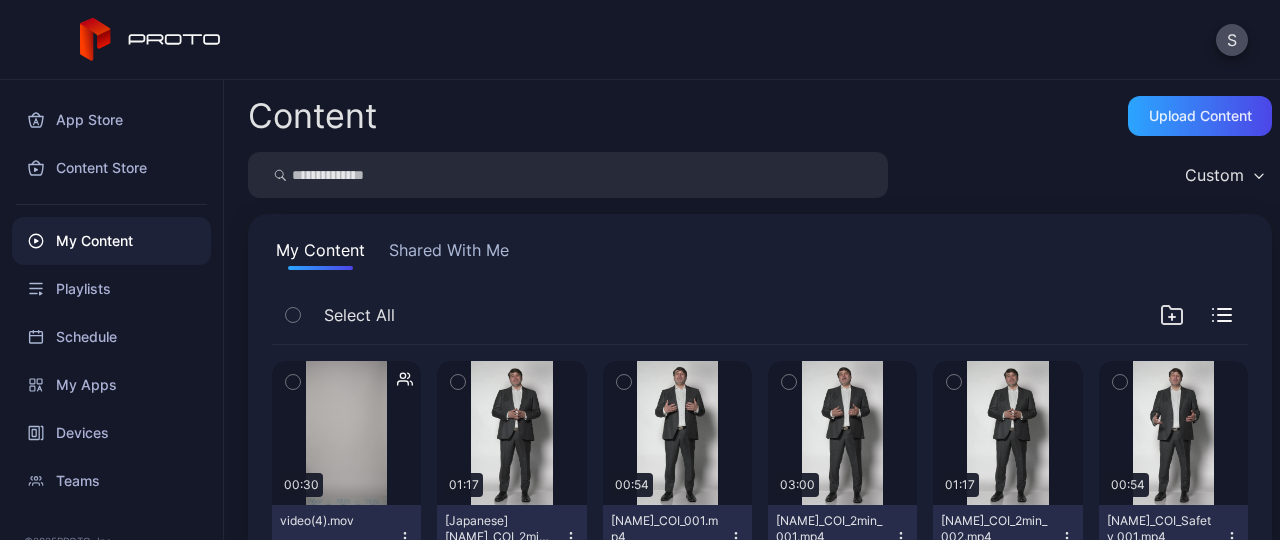 click 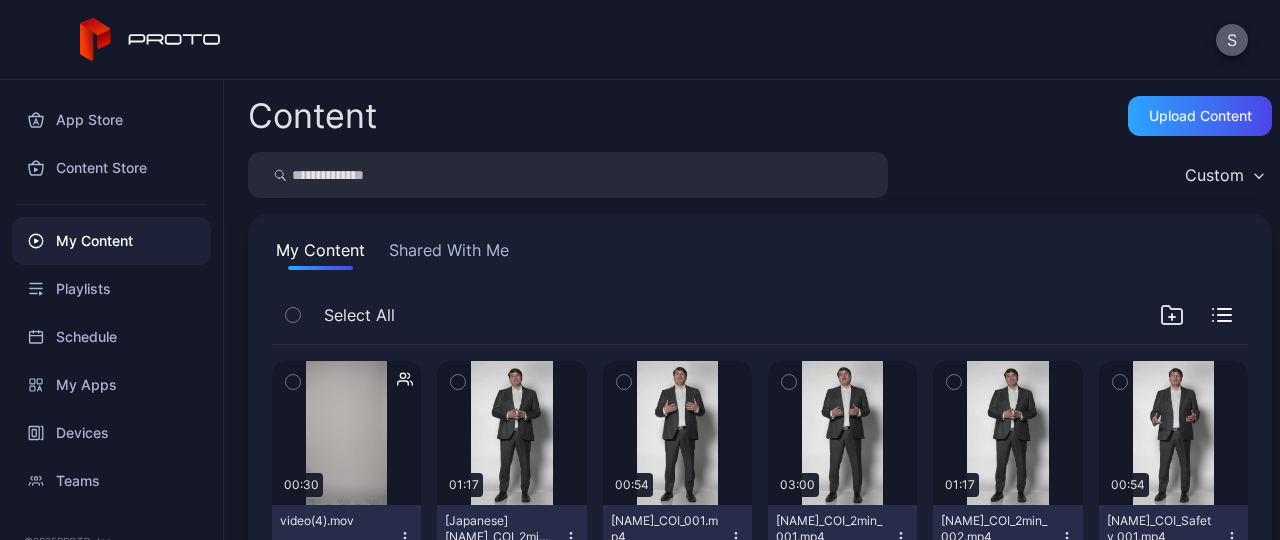 click on "S" at bounding box center [1232, 40] 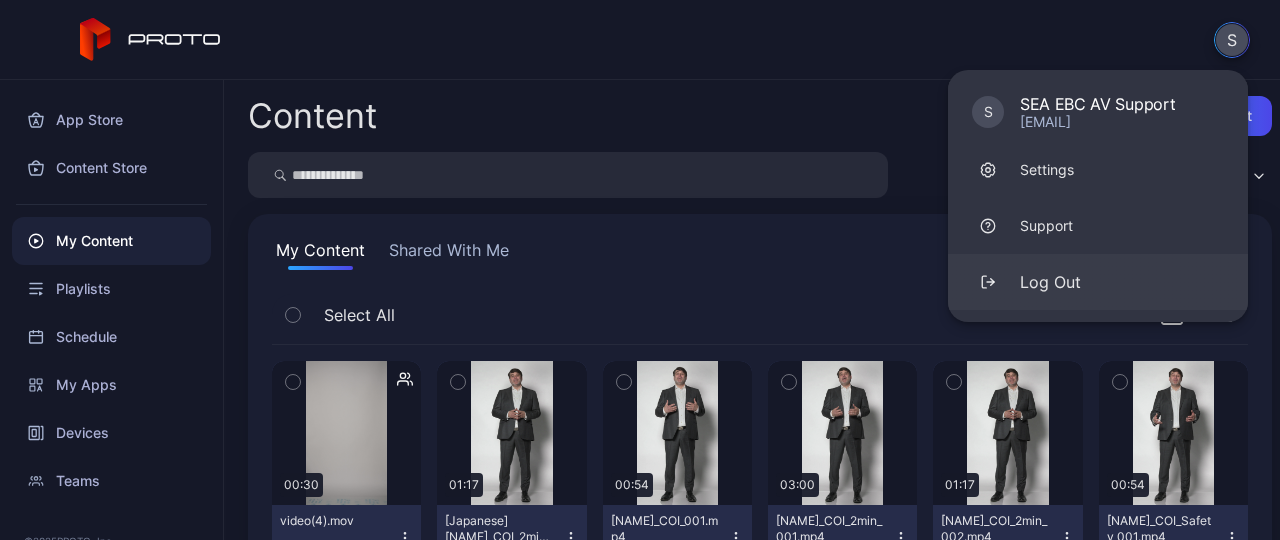 click on "Log Out" at bounding box center [1098, 282] 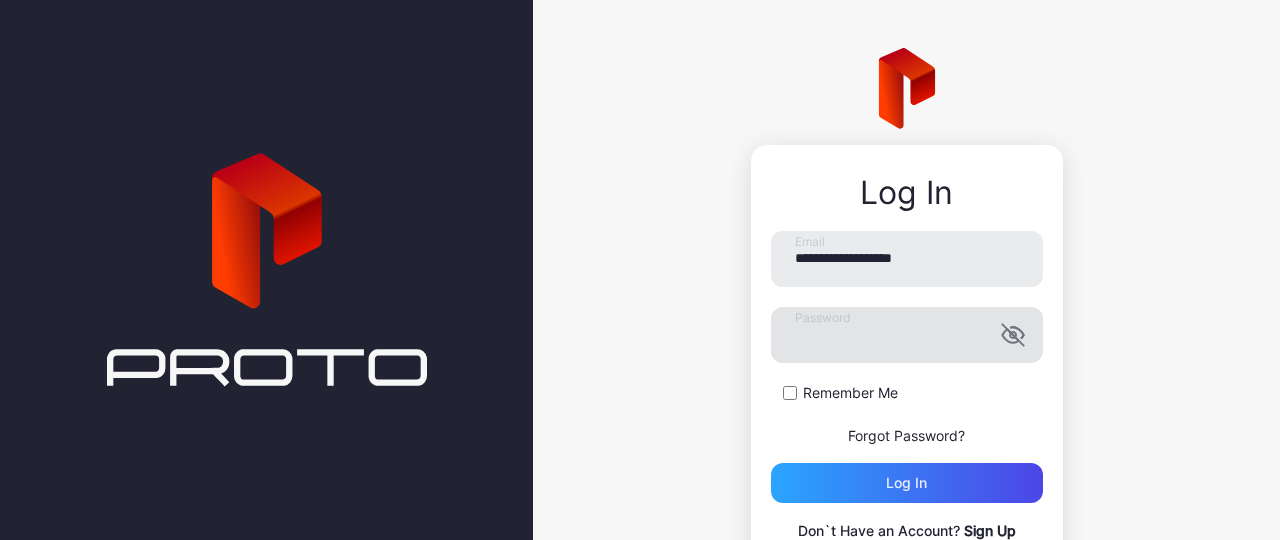 click 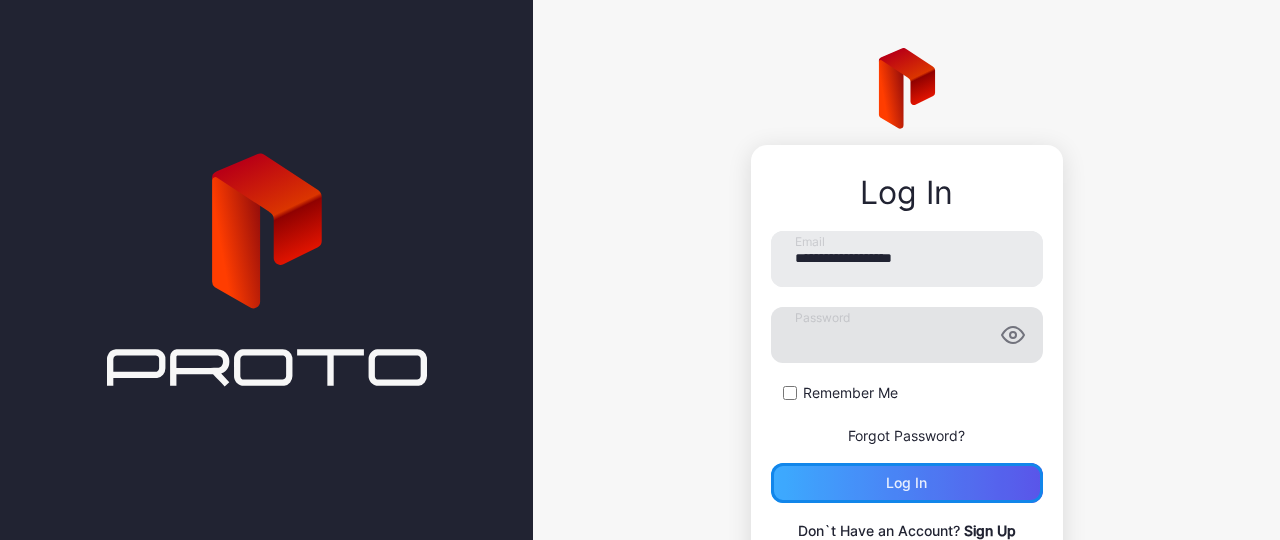 click on "Log in" at bounding box center [907, 483] 